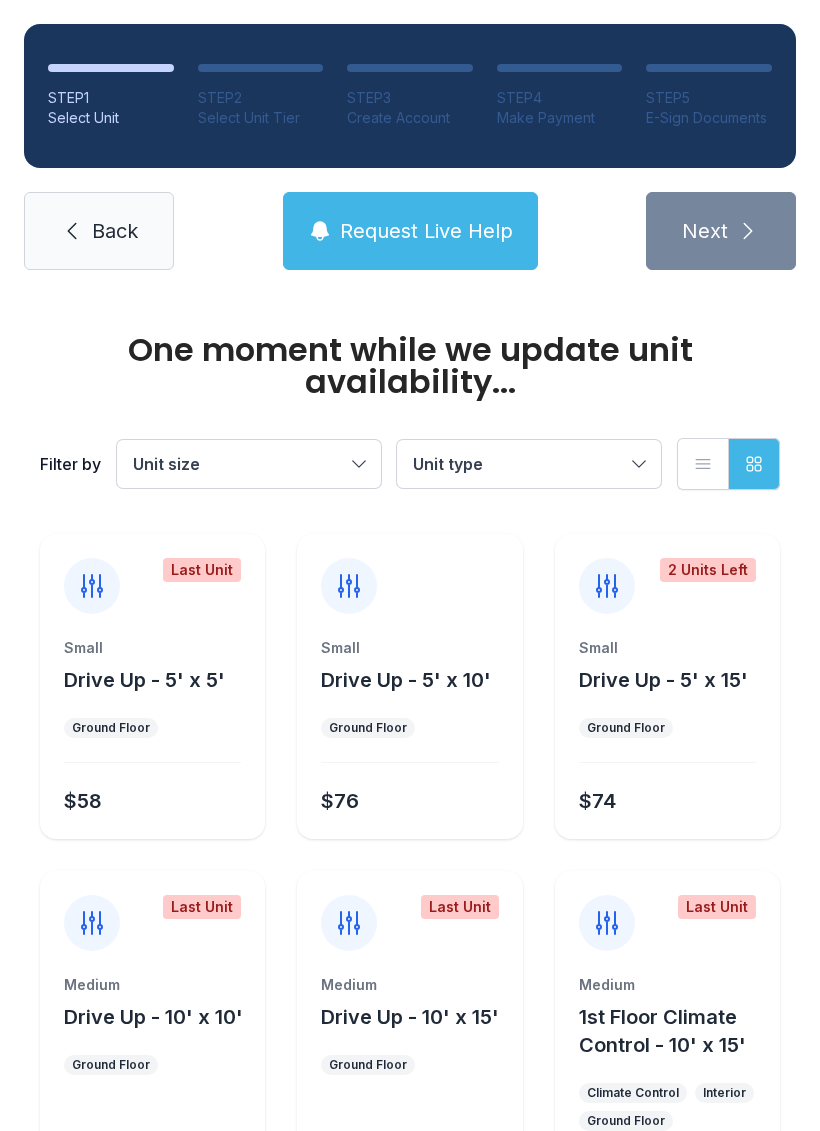scroll, scrollTop: 0, scrollLeft: 0, axis: both 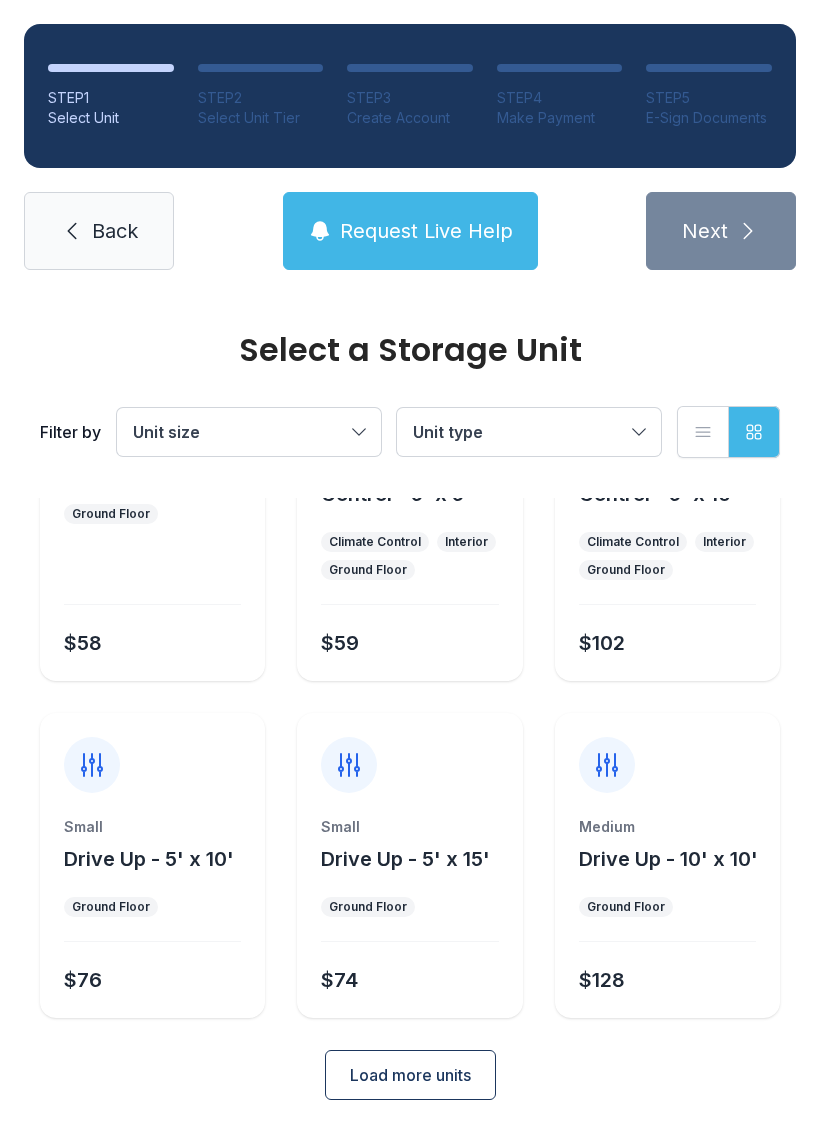 click on "Load more units" at bounding box center (410, 1075) 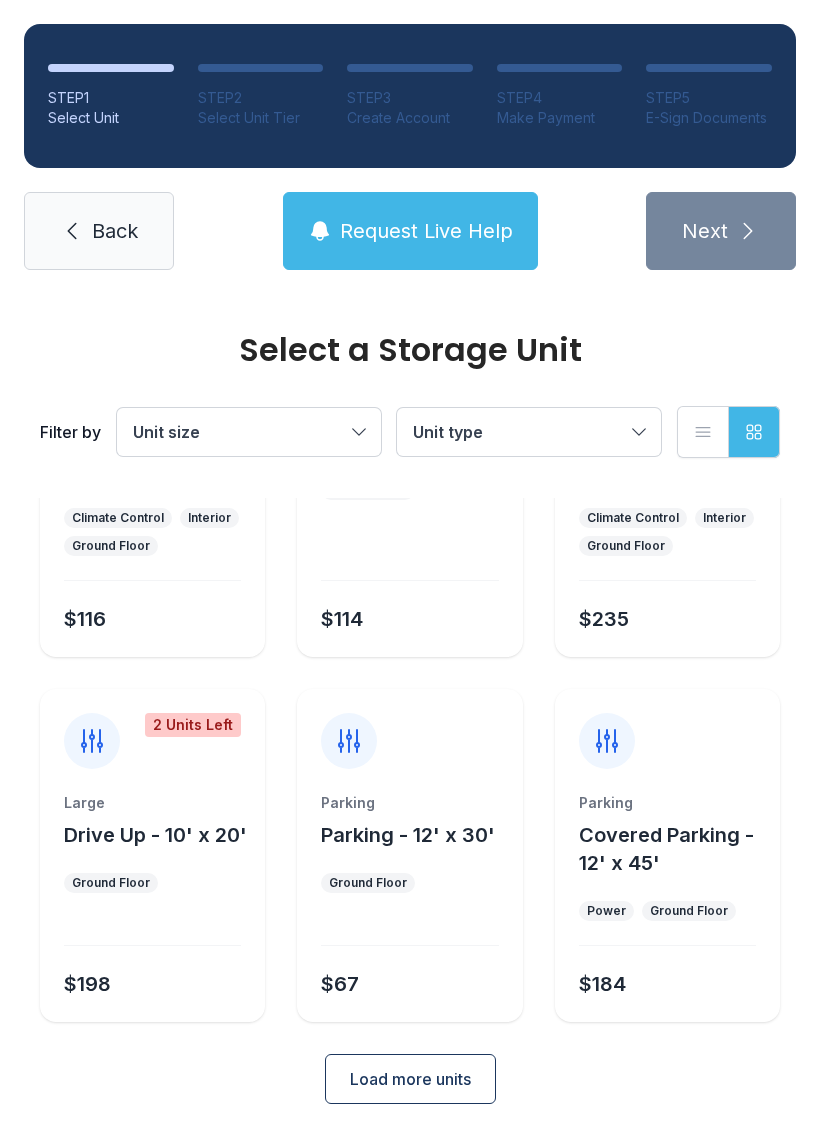 scroll, scrollTop: 938, scrollLeft: 0, axis: vertical 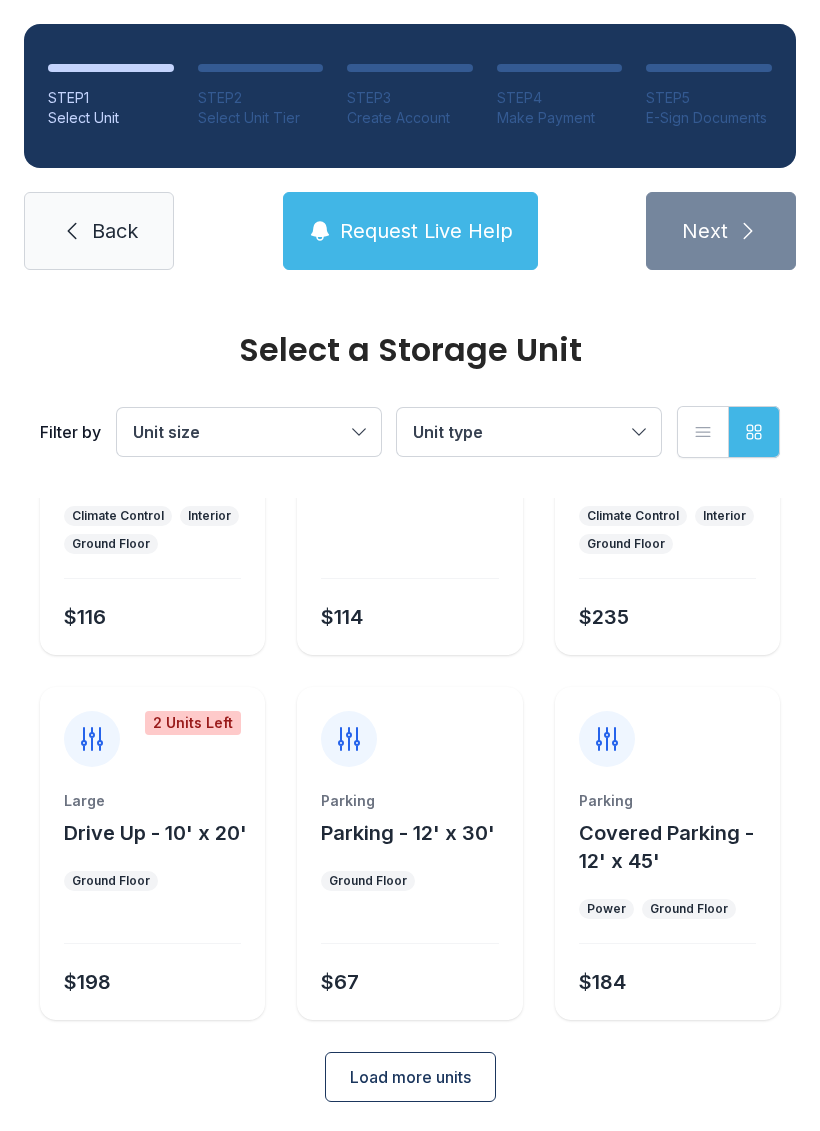 click on "Load more units" at bounding box center [410, 1077] 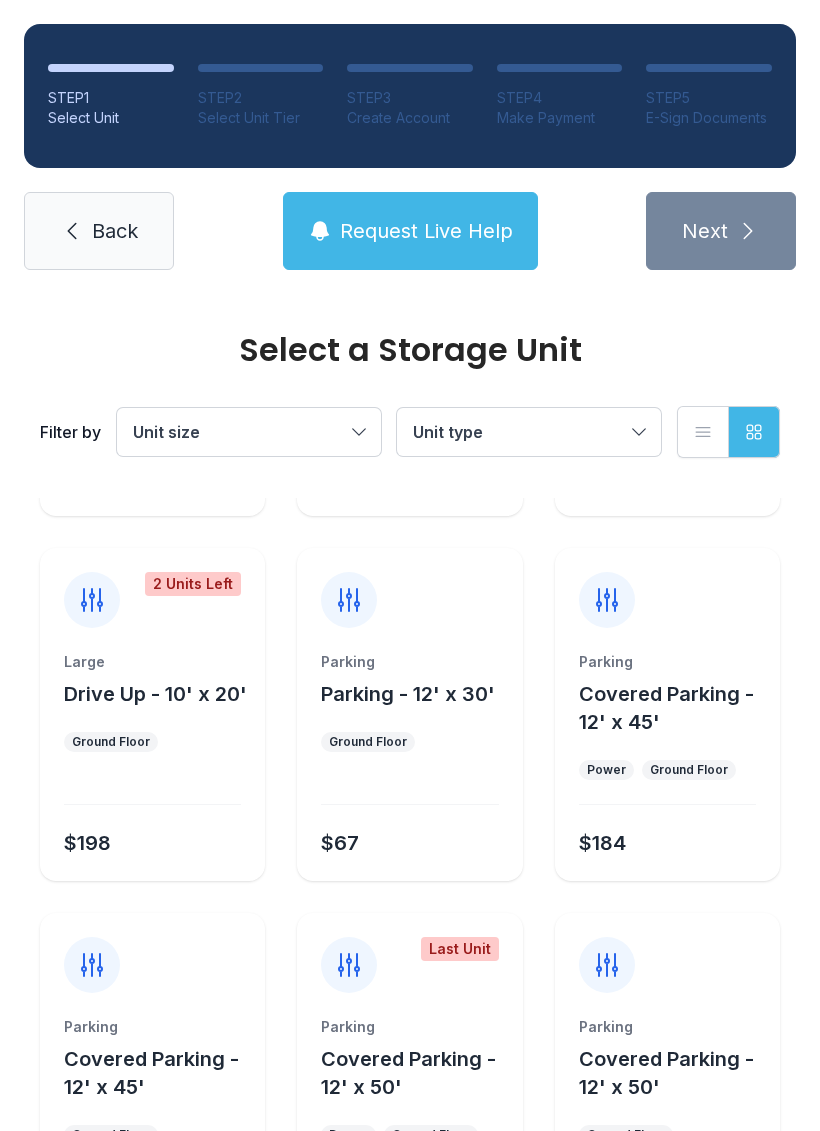 scroll, scrollTop: 1078, scrollLeft: 0, axis: vertical 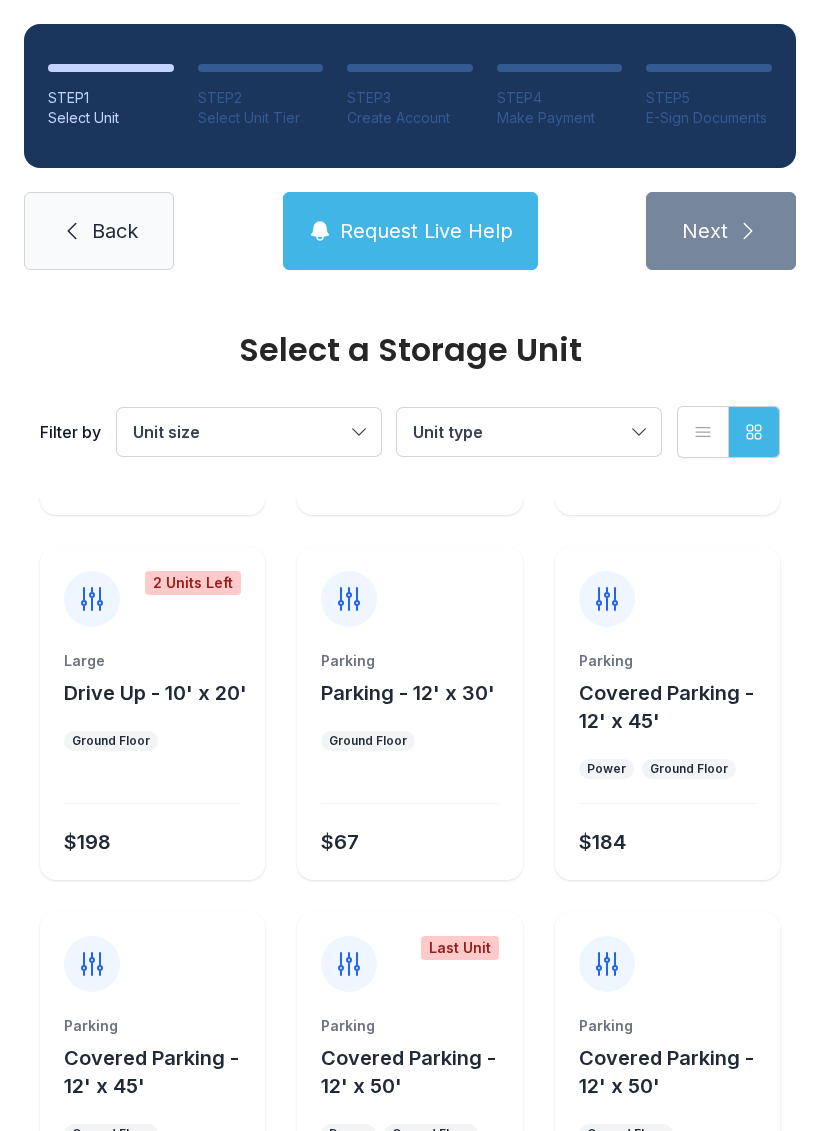 click on "Ground Floor" at bounding box center [111, 741] 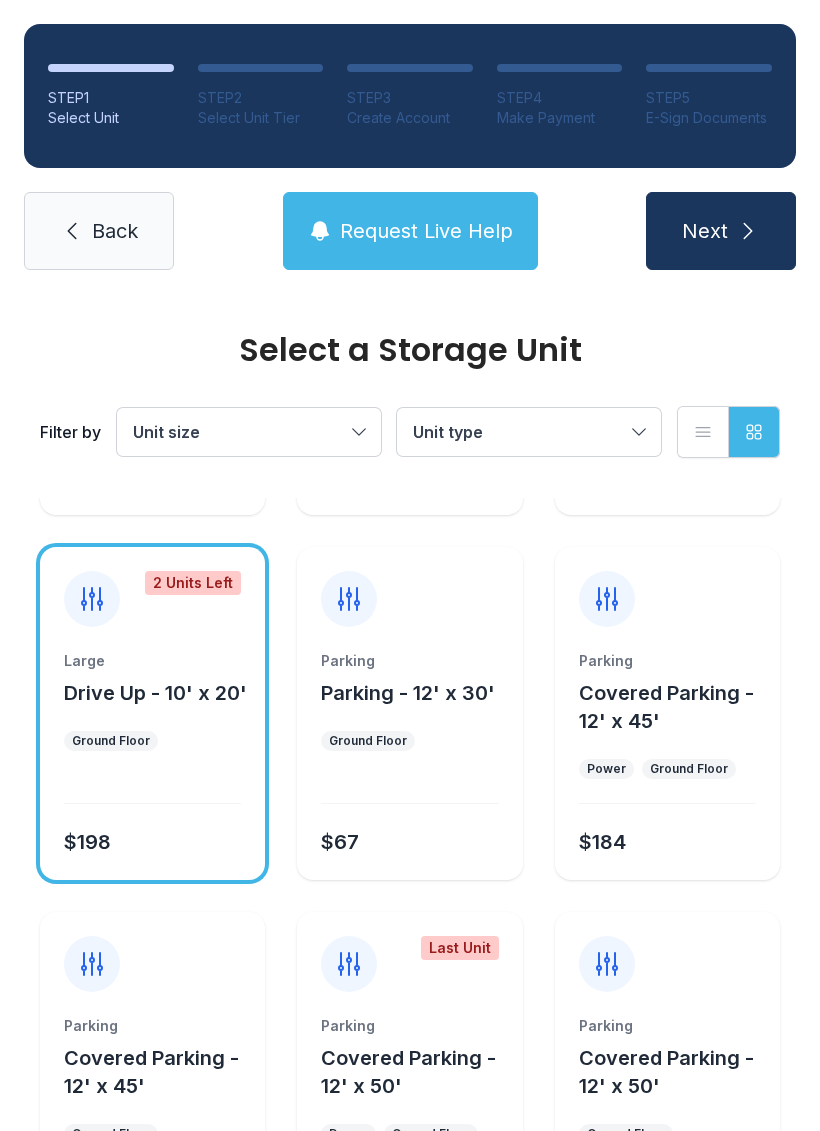 click on "Next" at bounding box center (705, 231) 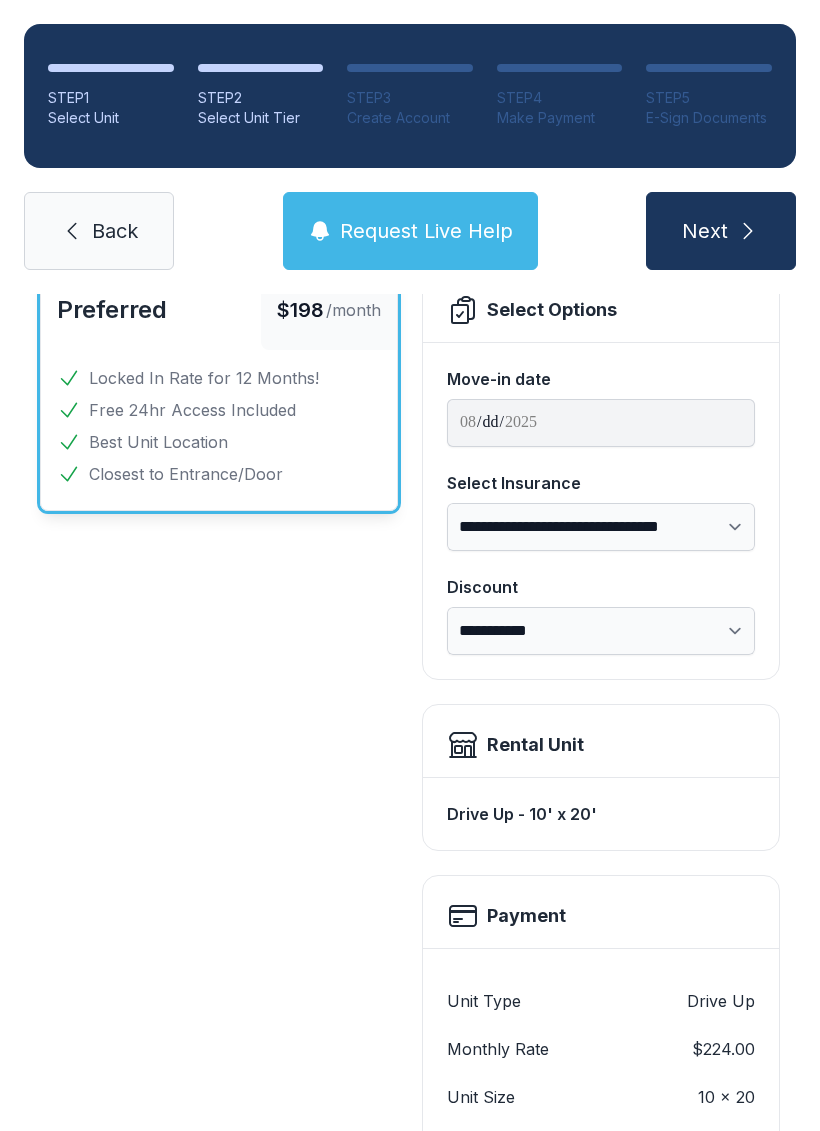 scroll, scrollTop: 131, scrollLeft: 0, axis: vertical 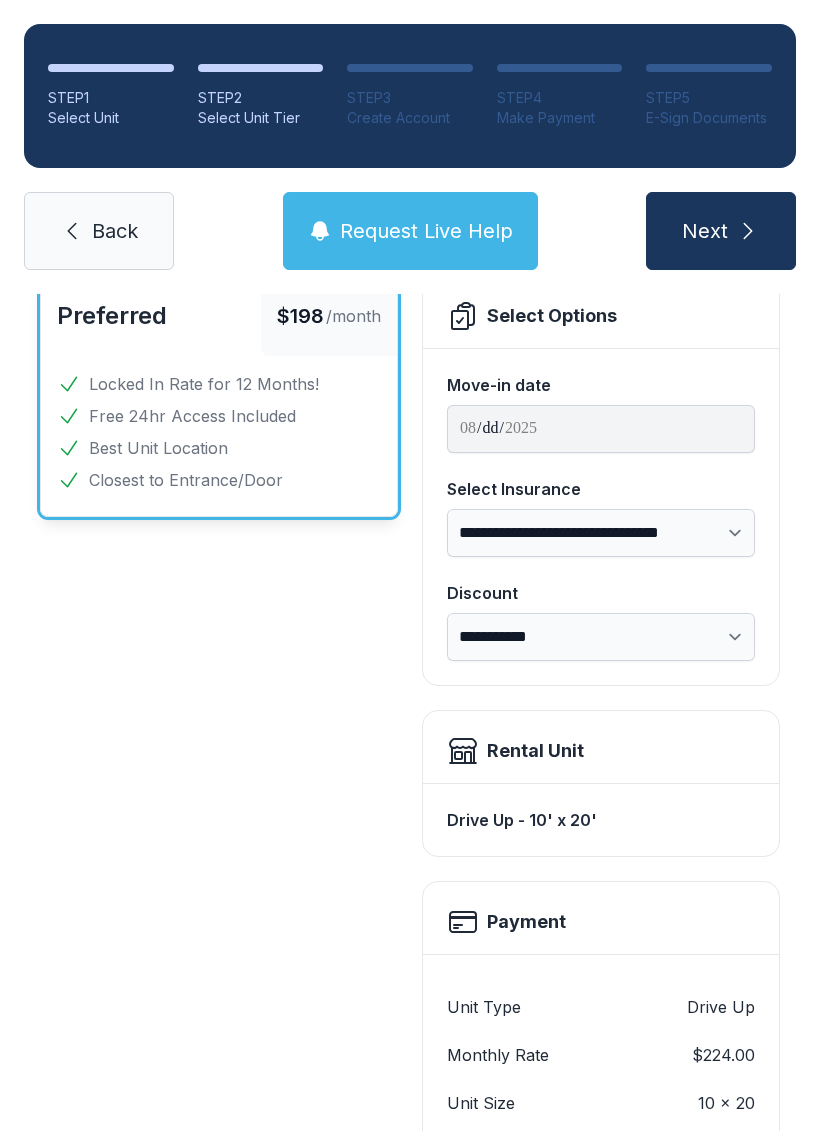 click on "Next" at bounding box center [721, 231] 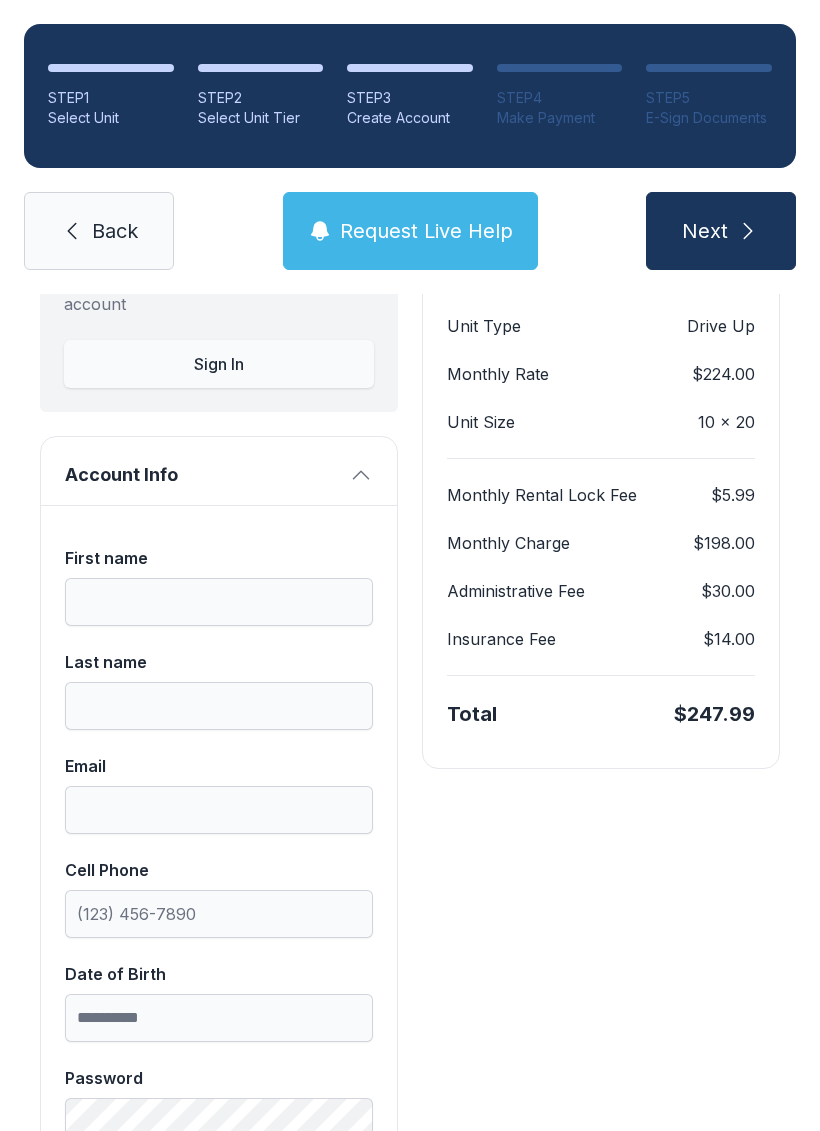 scroll, scrollTop: 212, scrollLeft: 0, axis: vertical 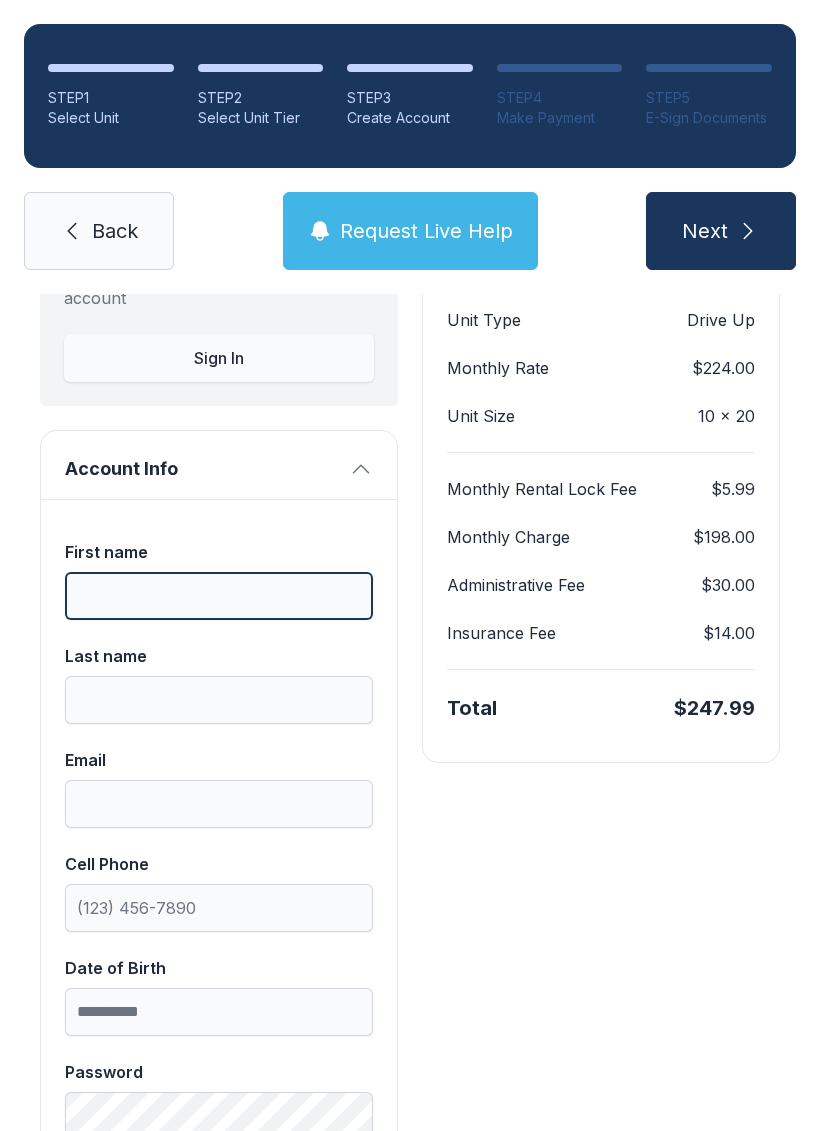 click on "First name" at bounding box center [219, 596] 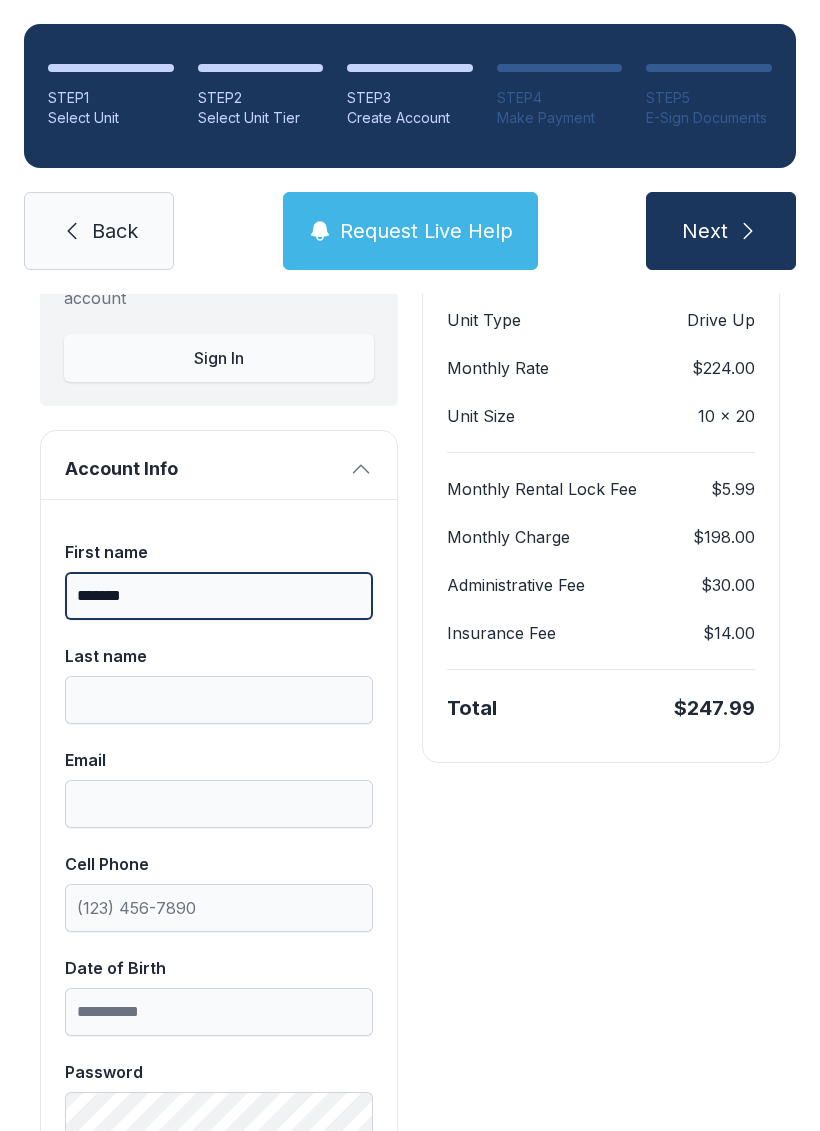 type on "*******" 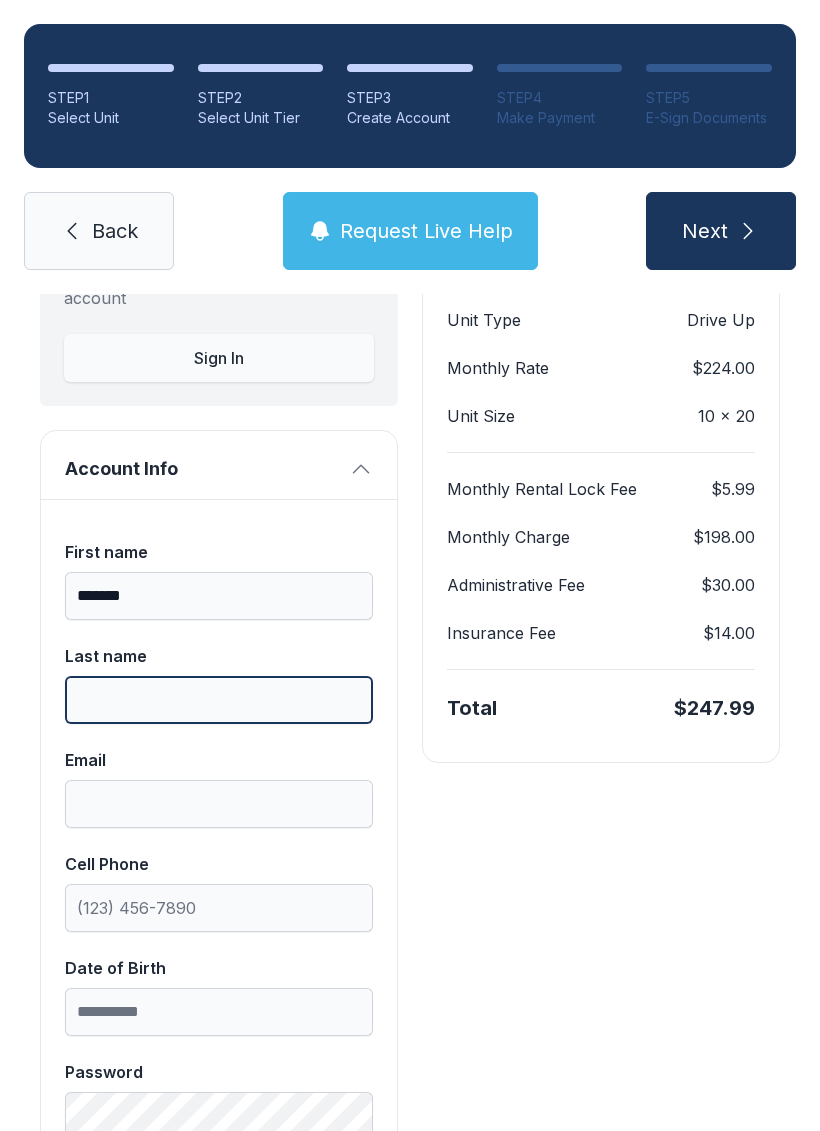 click on "Last name" at bounding box center [219, 700] 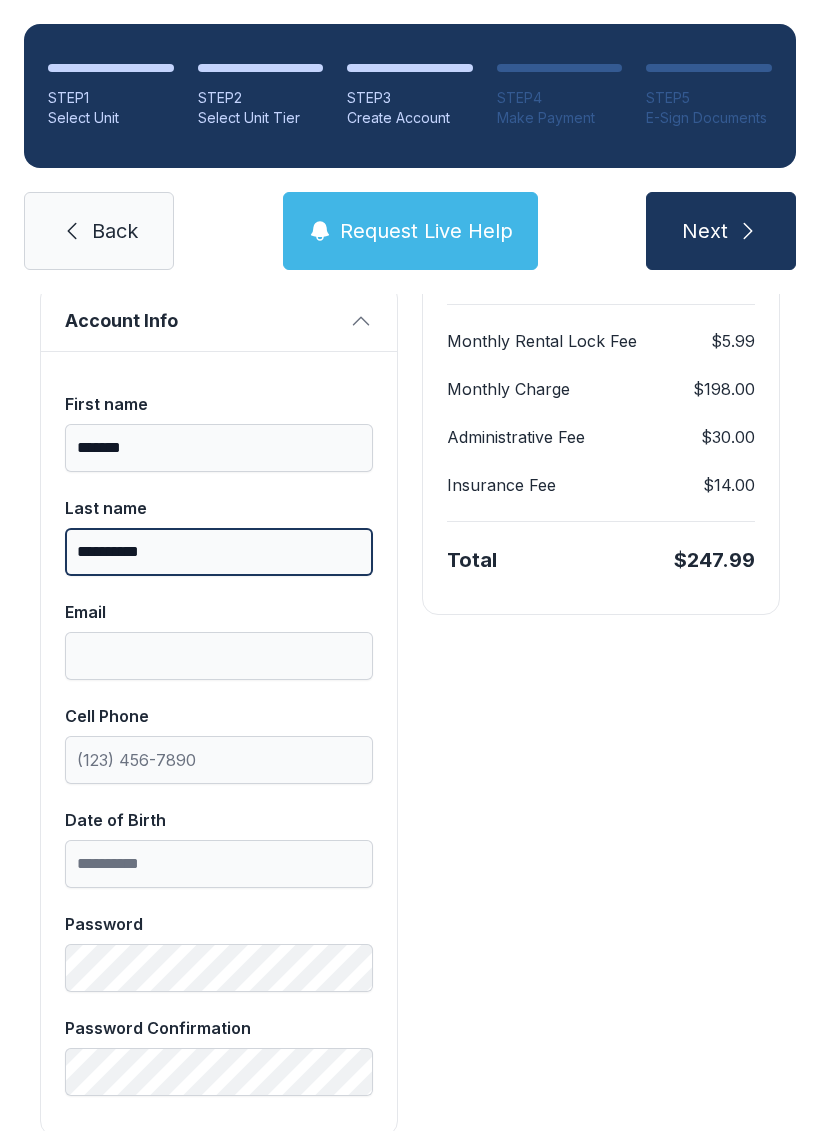 scroll, scrollTop: 359, scrollLeft: 0, axis: vertical 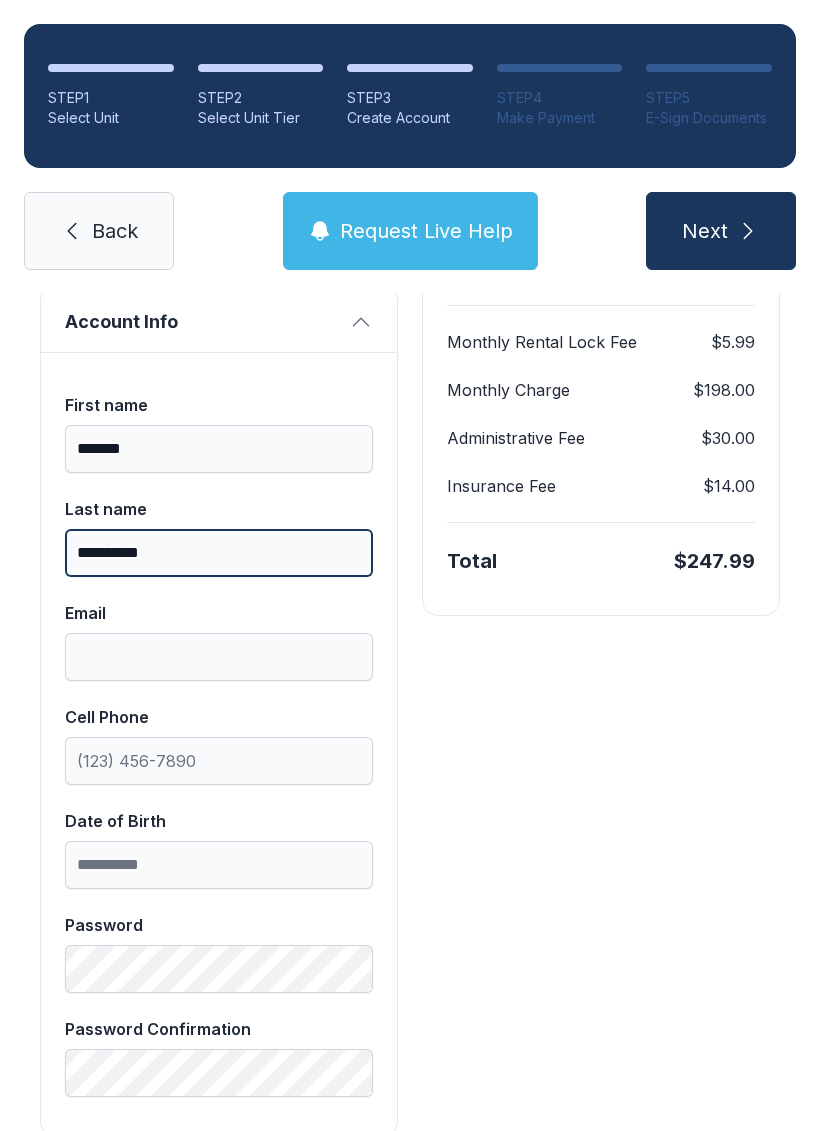type on "**********" 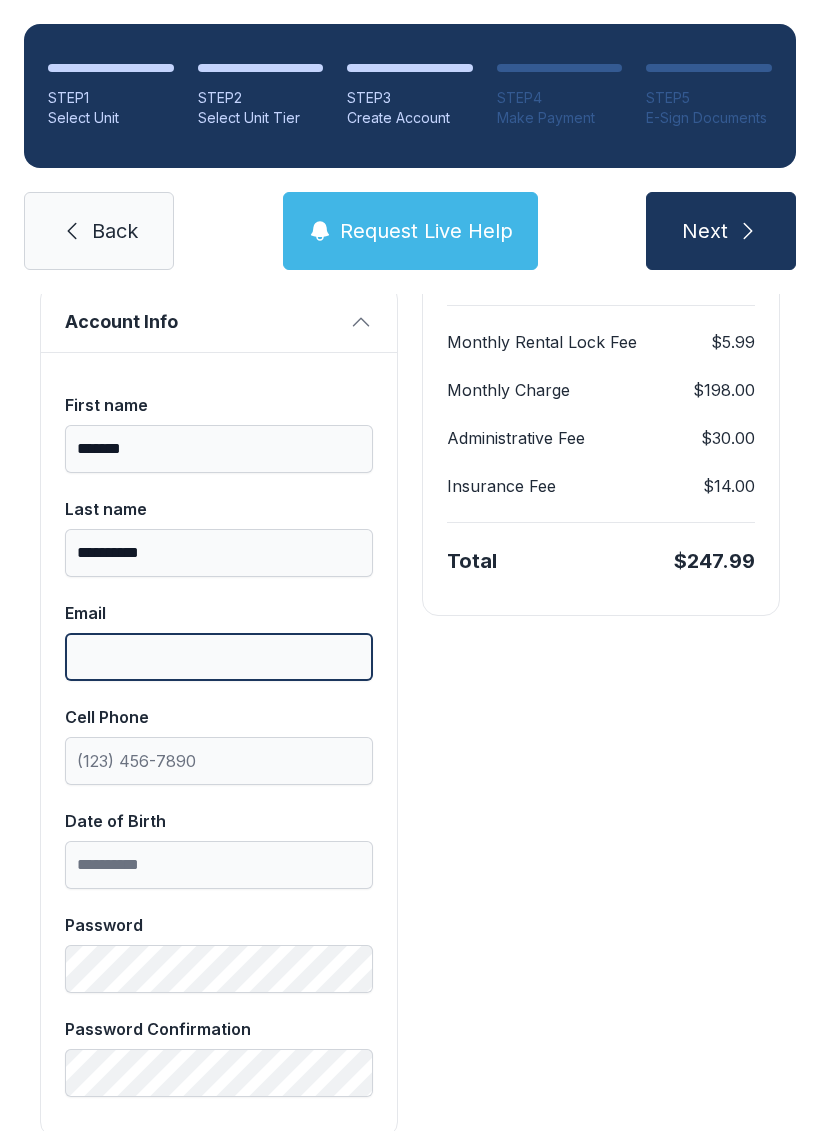 click on "Email" at bounding box center [219, 657] 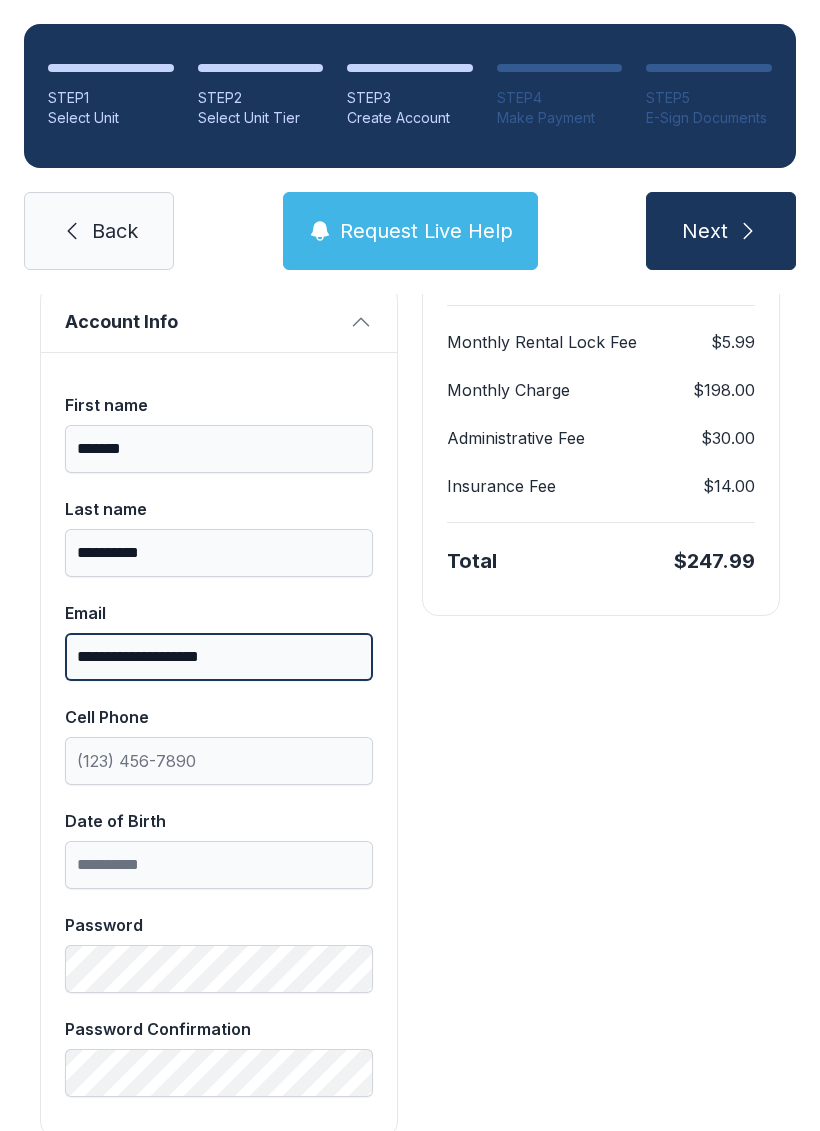 type on "**********" 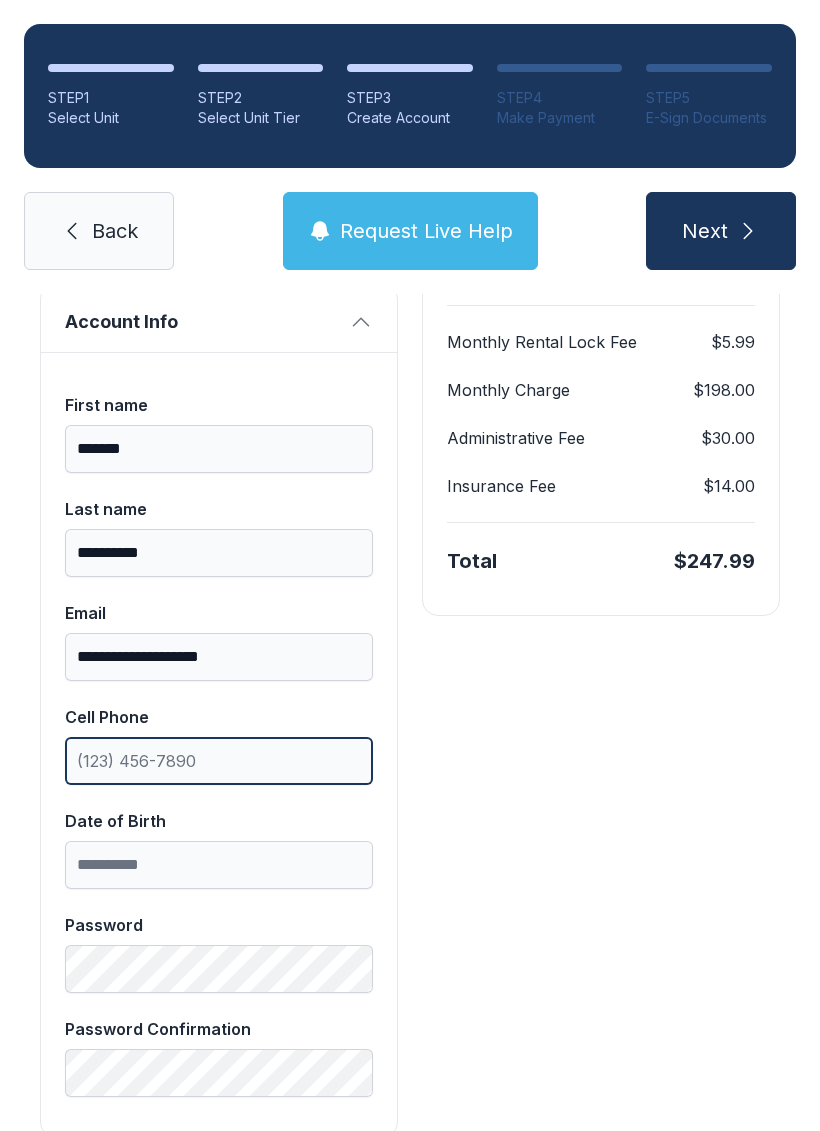 click on "Cell Phone" at bounding box center (219, 761) 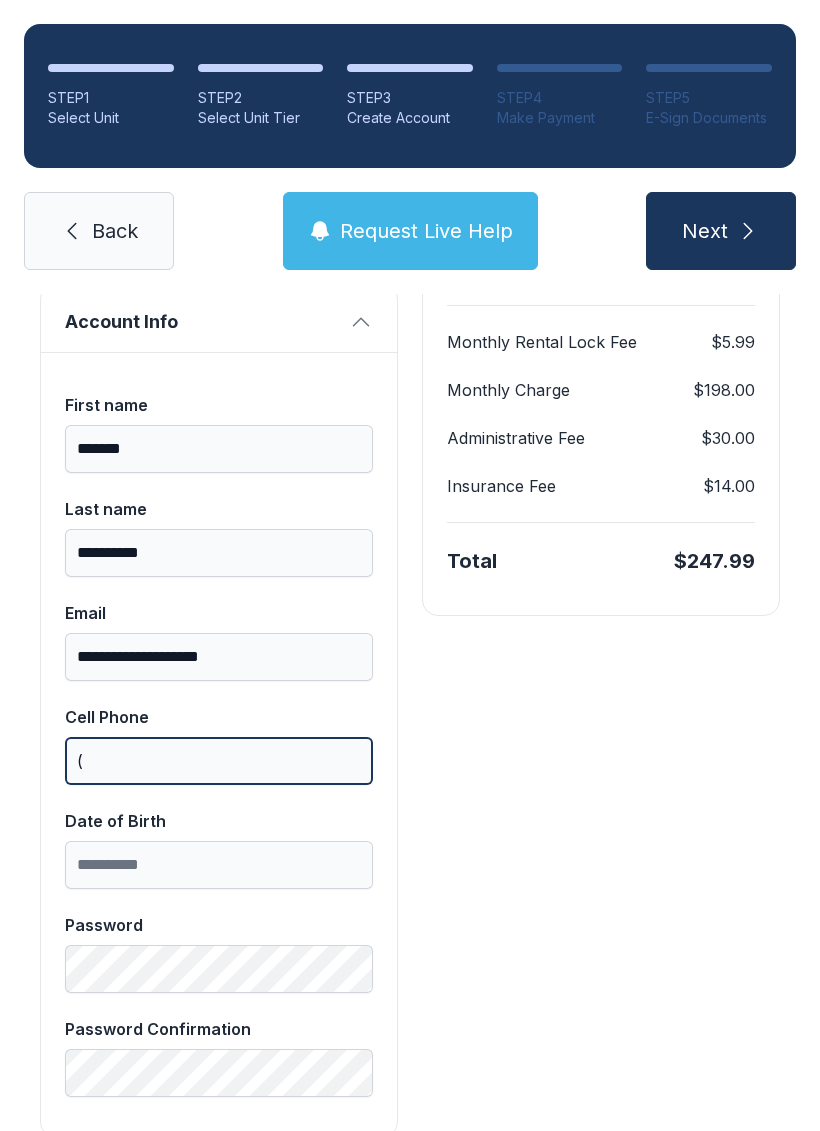 scroll, scrollTop: 49, scrollLeft: 0, axis: vertical 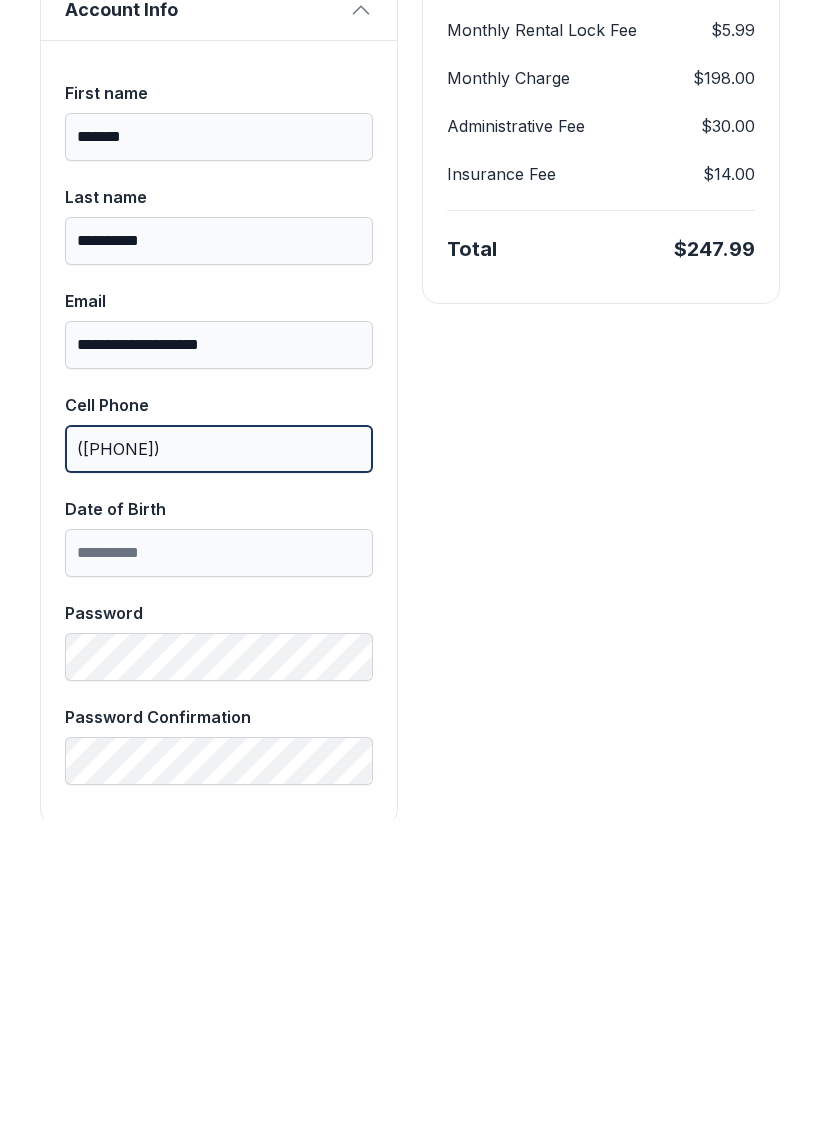 type on "([PHONE])" 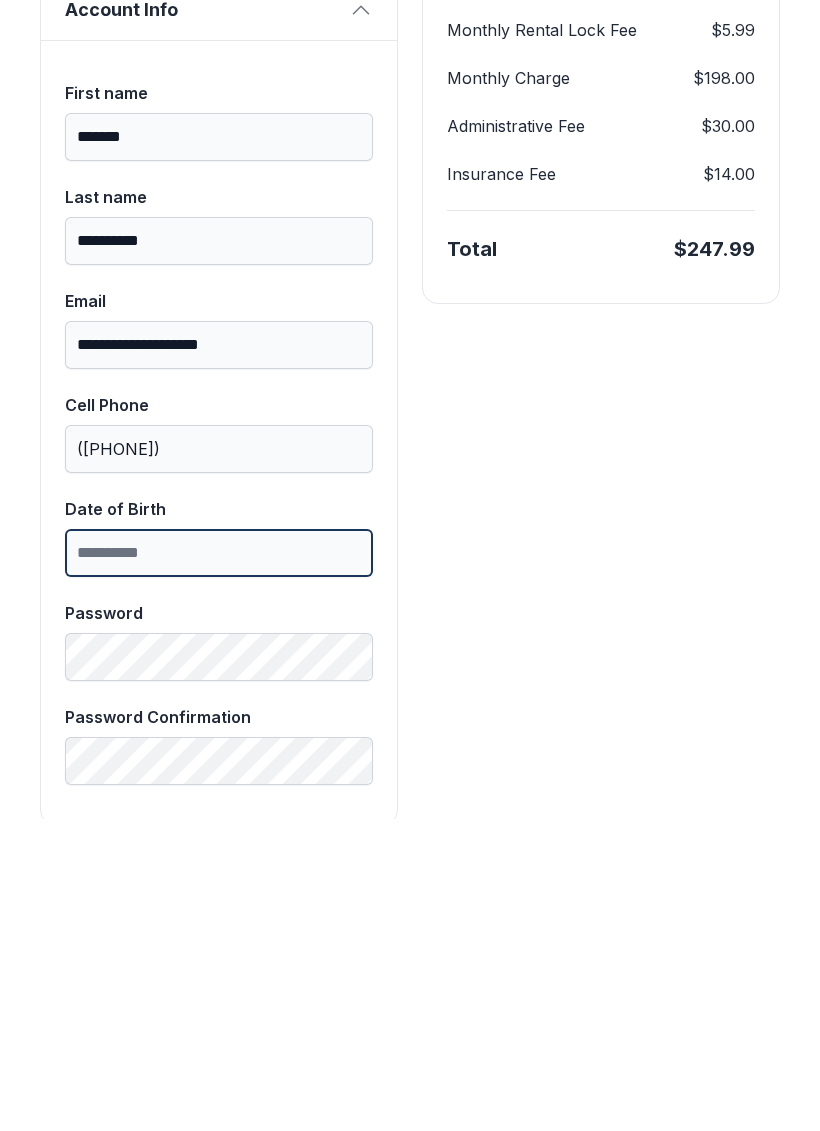 click on "Date of Birth" at bounding box center (219, 865) 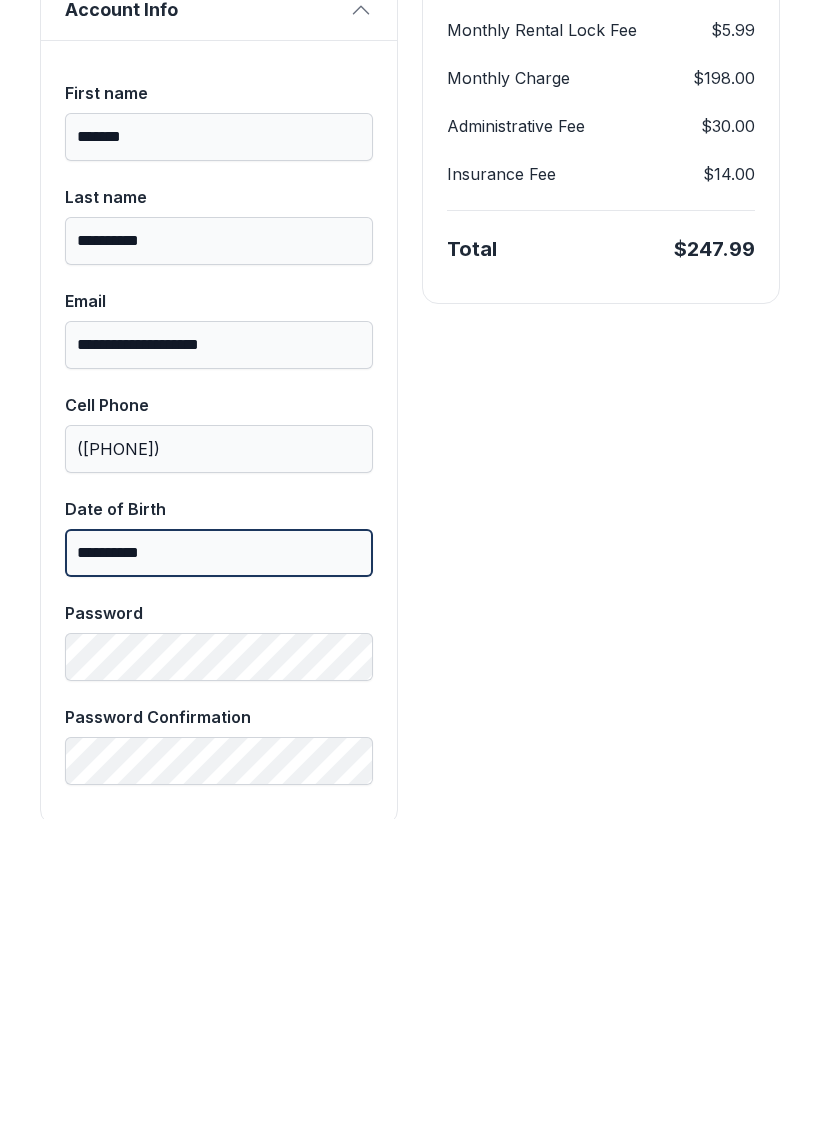 type on "**********" 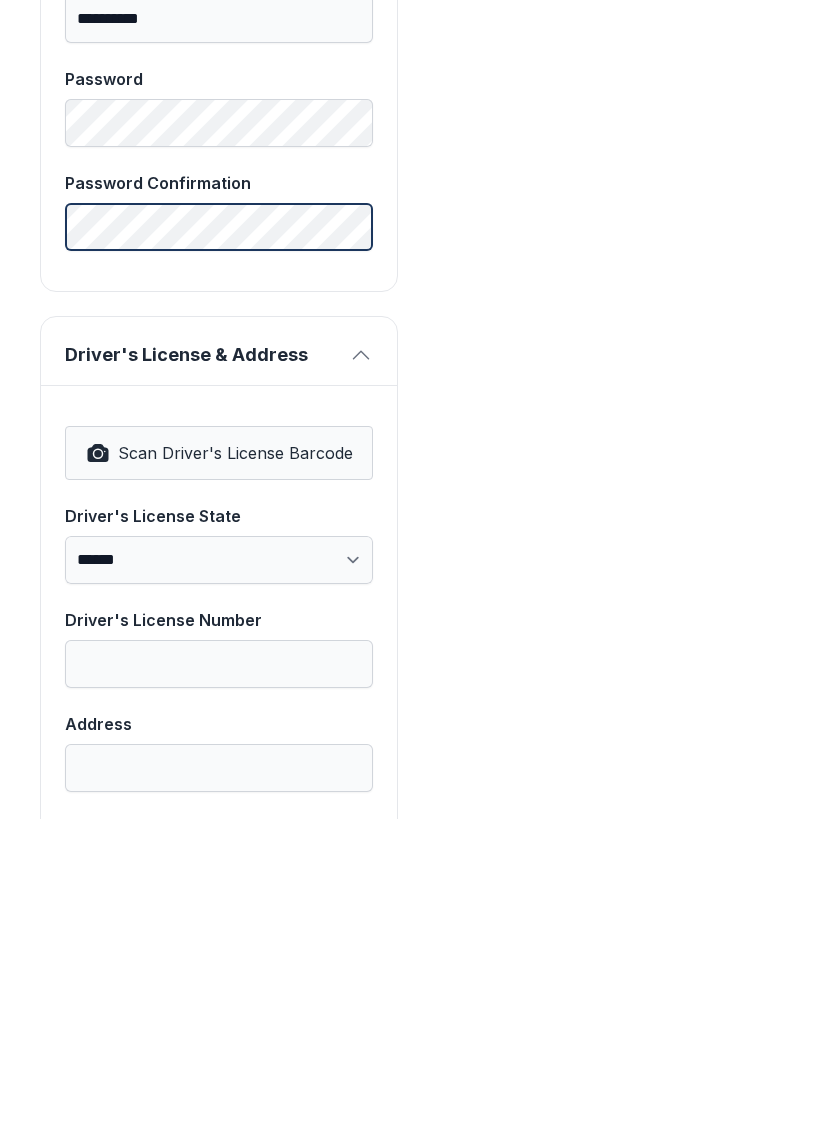 scroll, scrollTop: 896, scrollLeft: 0, axis: vertical 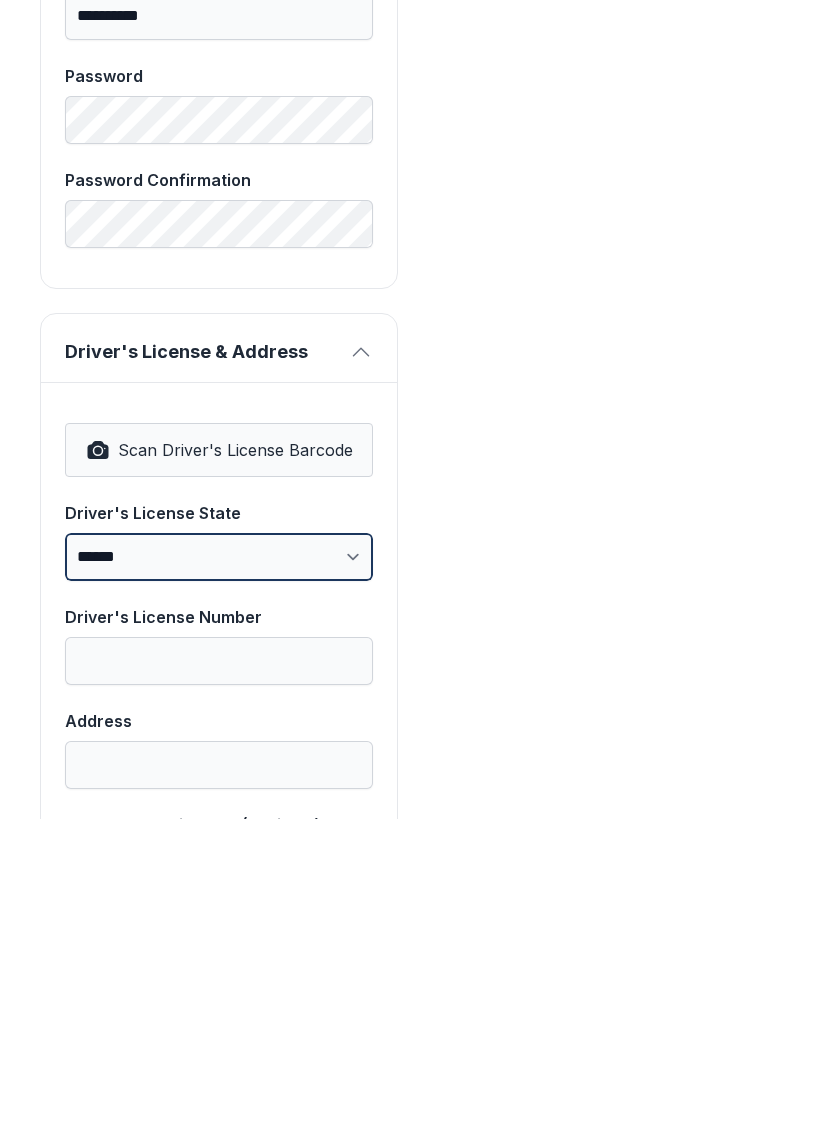 click on "**********" at bounding box center [219, 869] 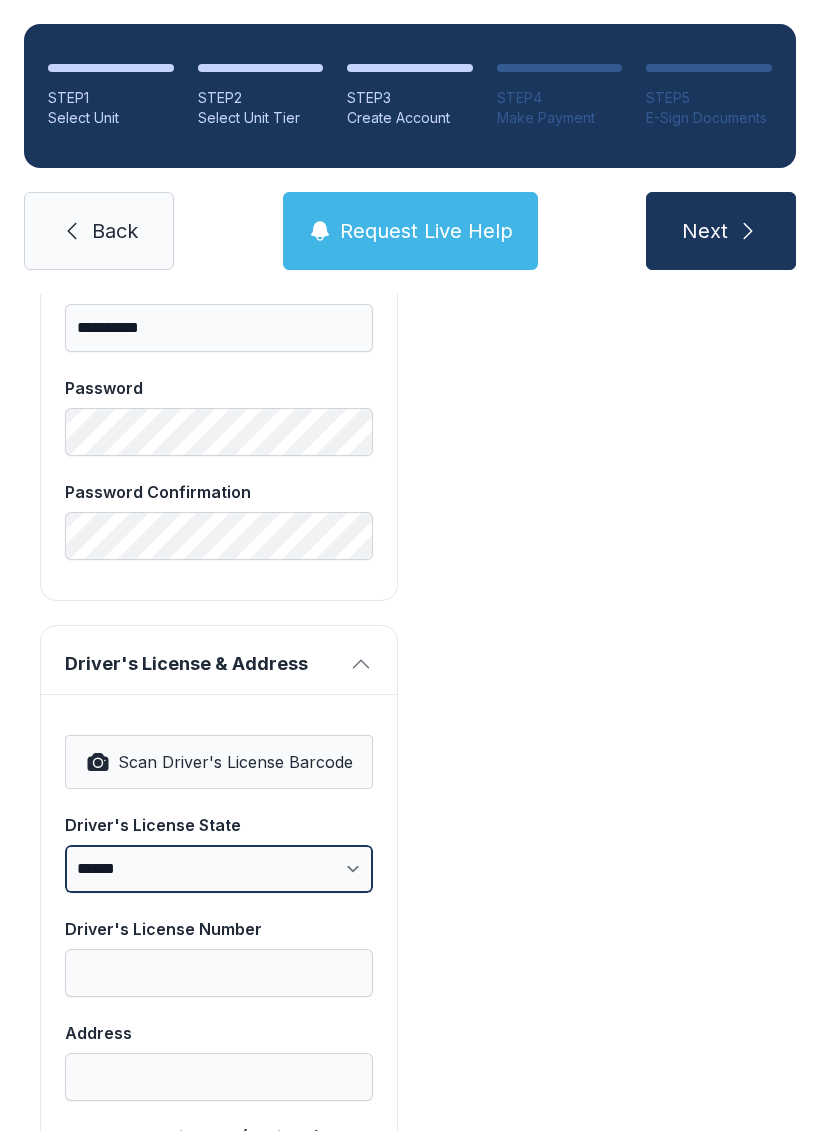 select on "**" 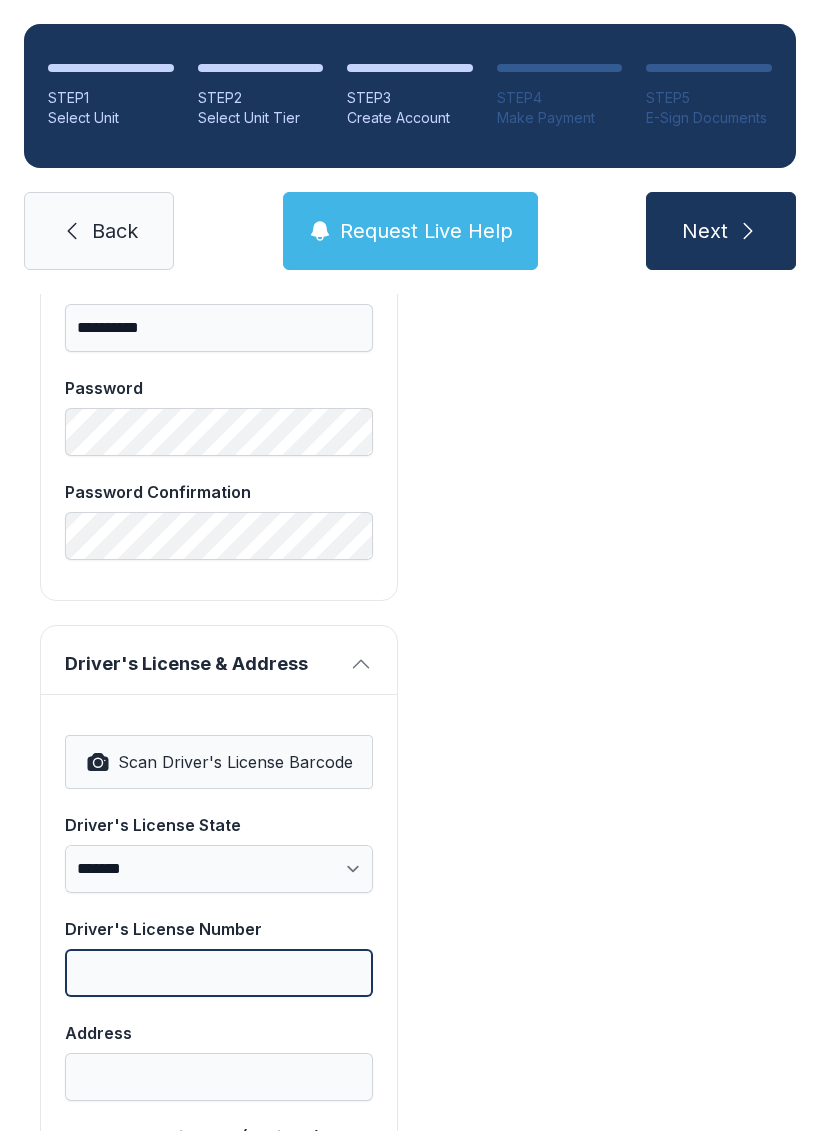 click on "Driver's License Number" at bounding box center (219, 973) 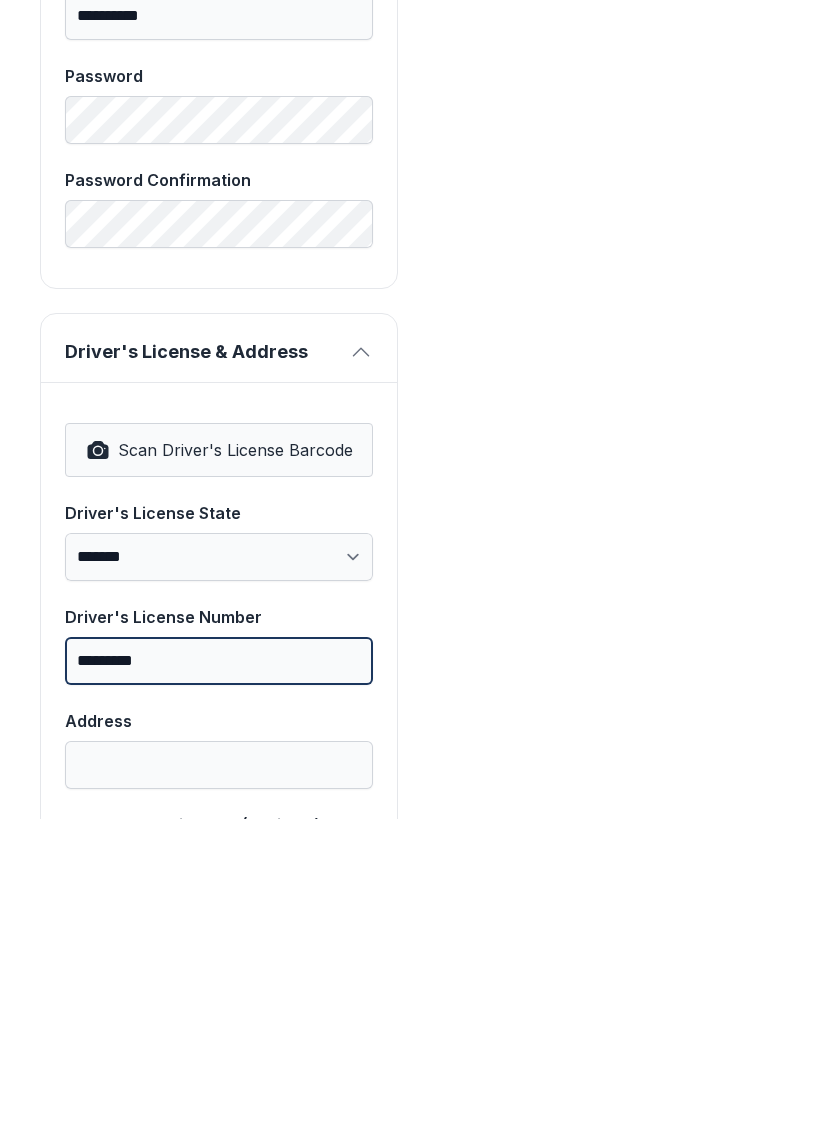 type on "*********" 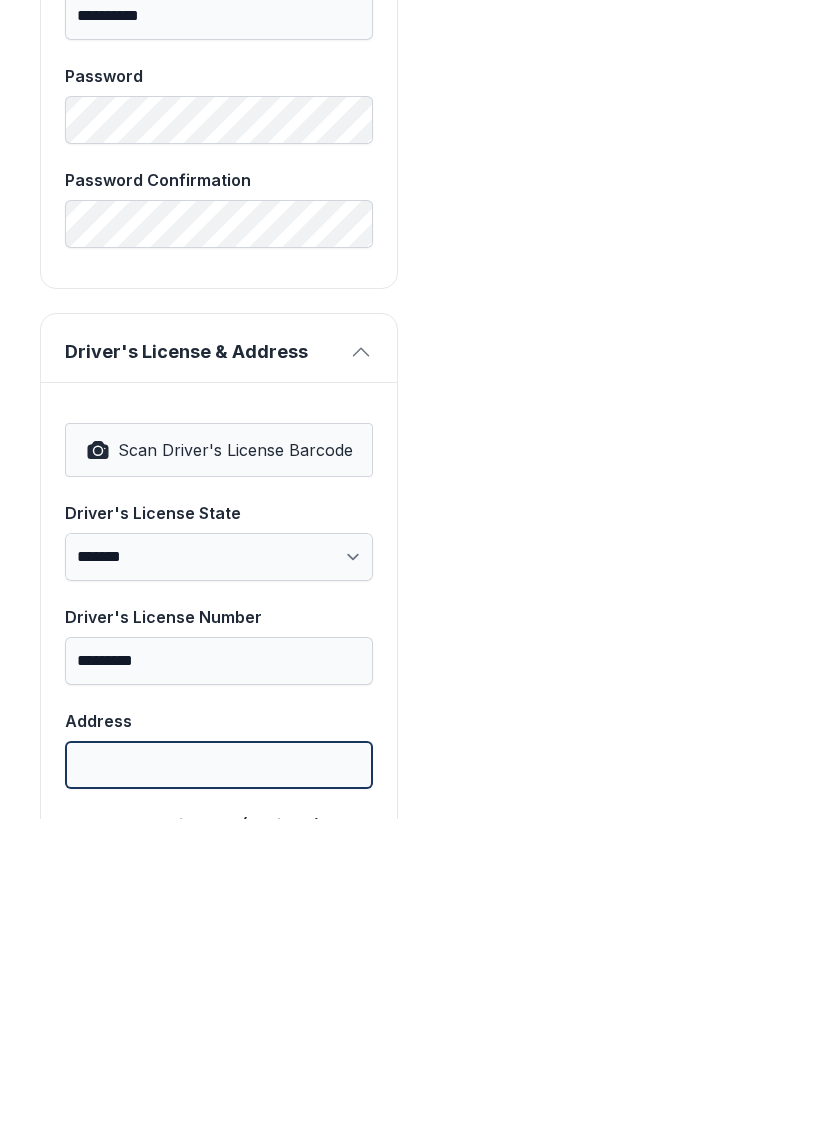 click on "Address" at bounding box center (219, 1077) 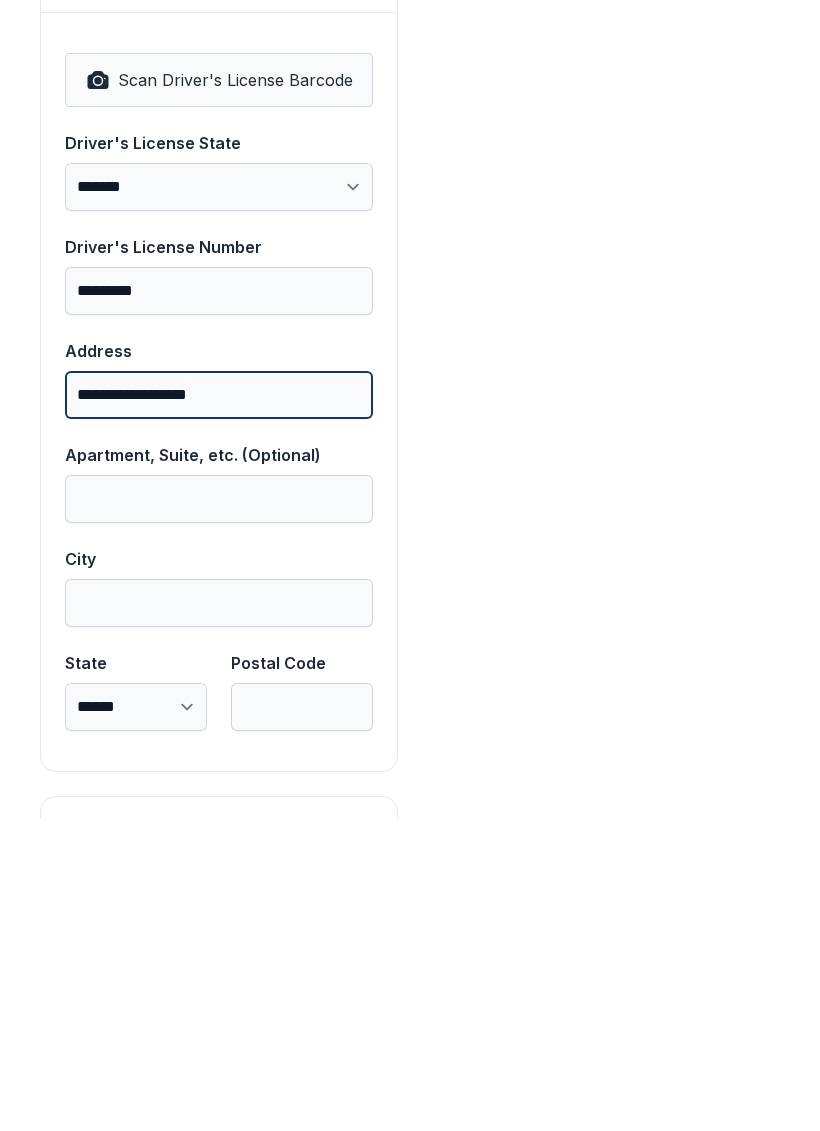 scroll, scrollTop: 1280, scrollLeft: 0, axis: vertical 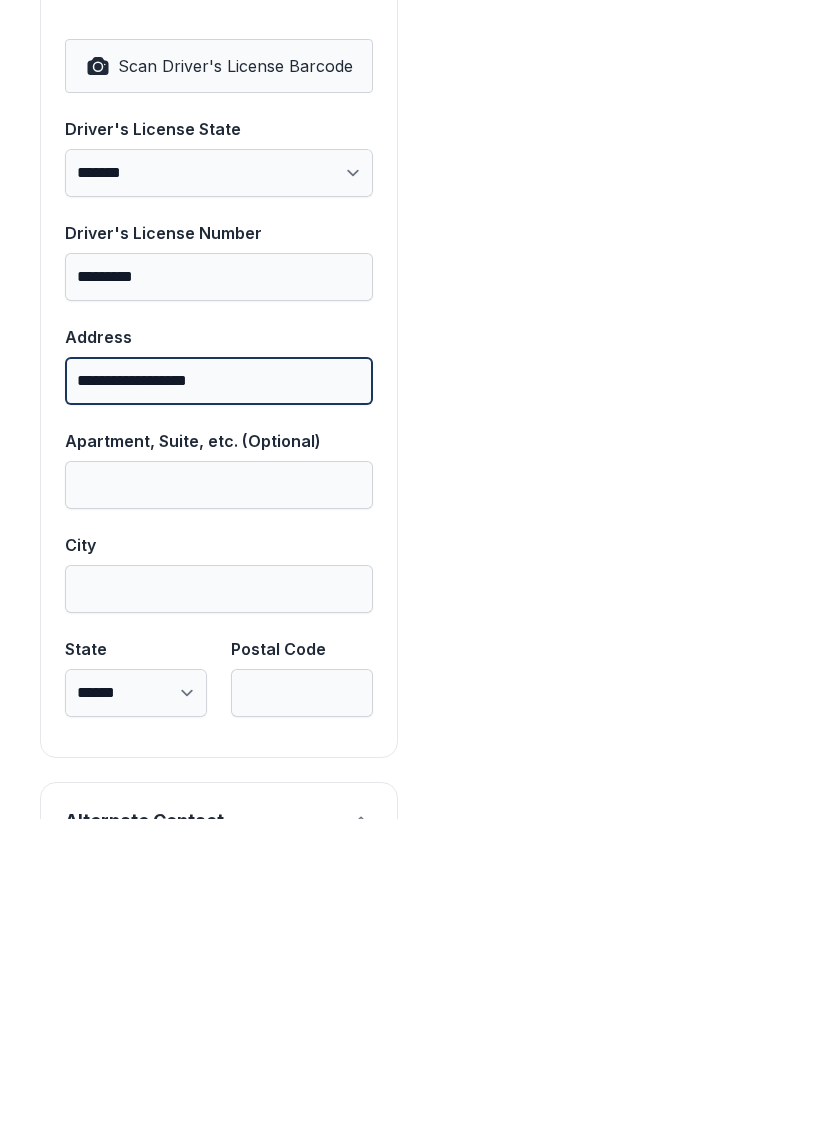 type on "**********" 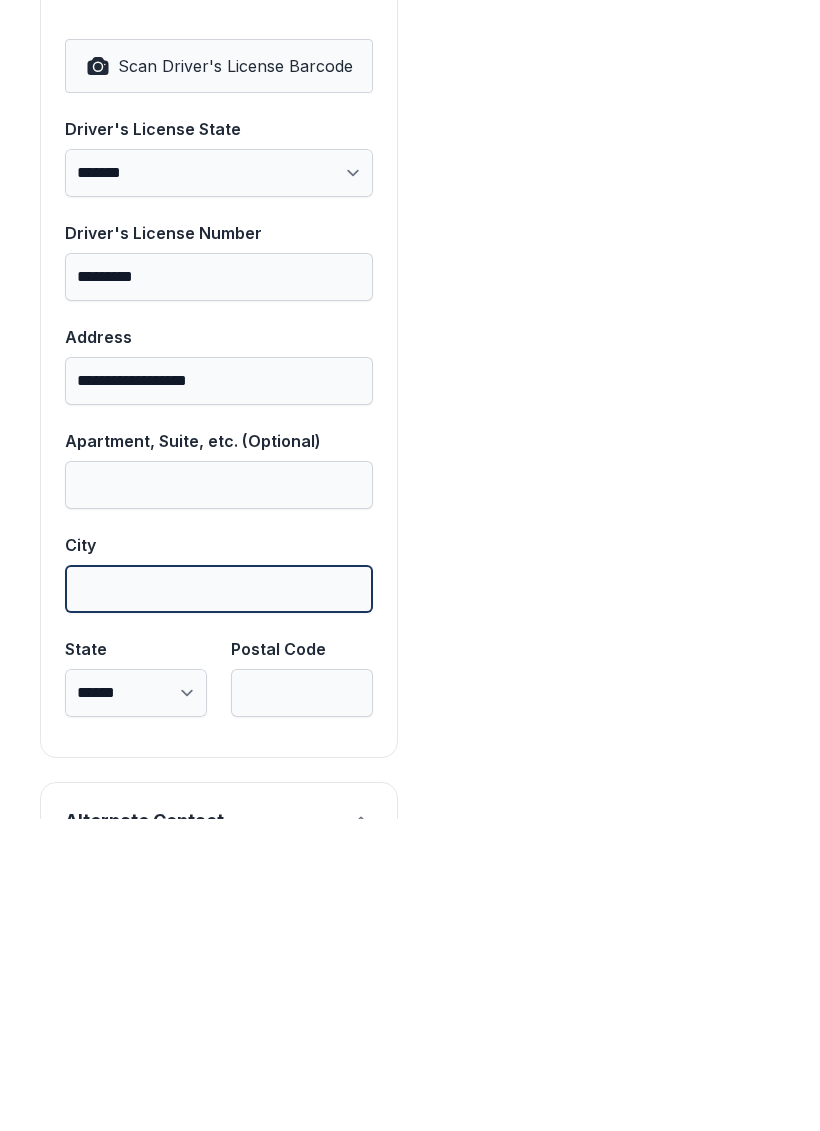click on "City" at bounding box center [219, 901] 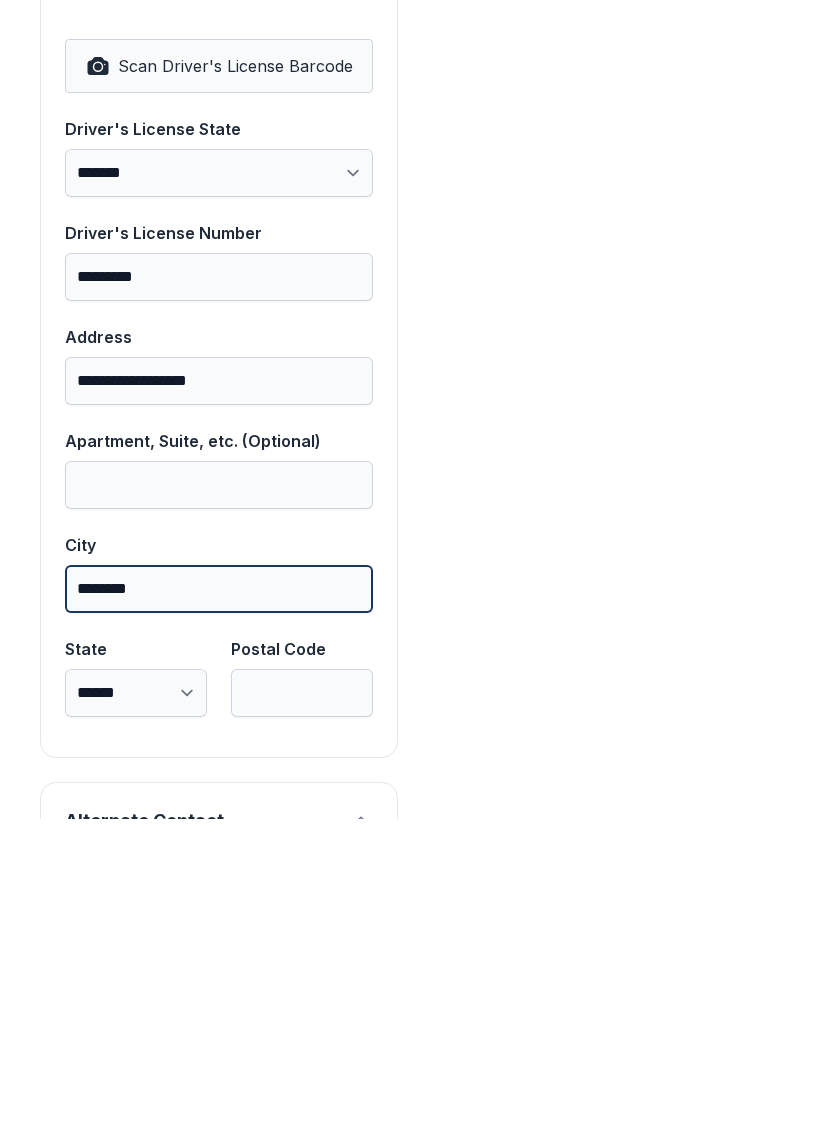 type on "********" 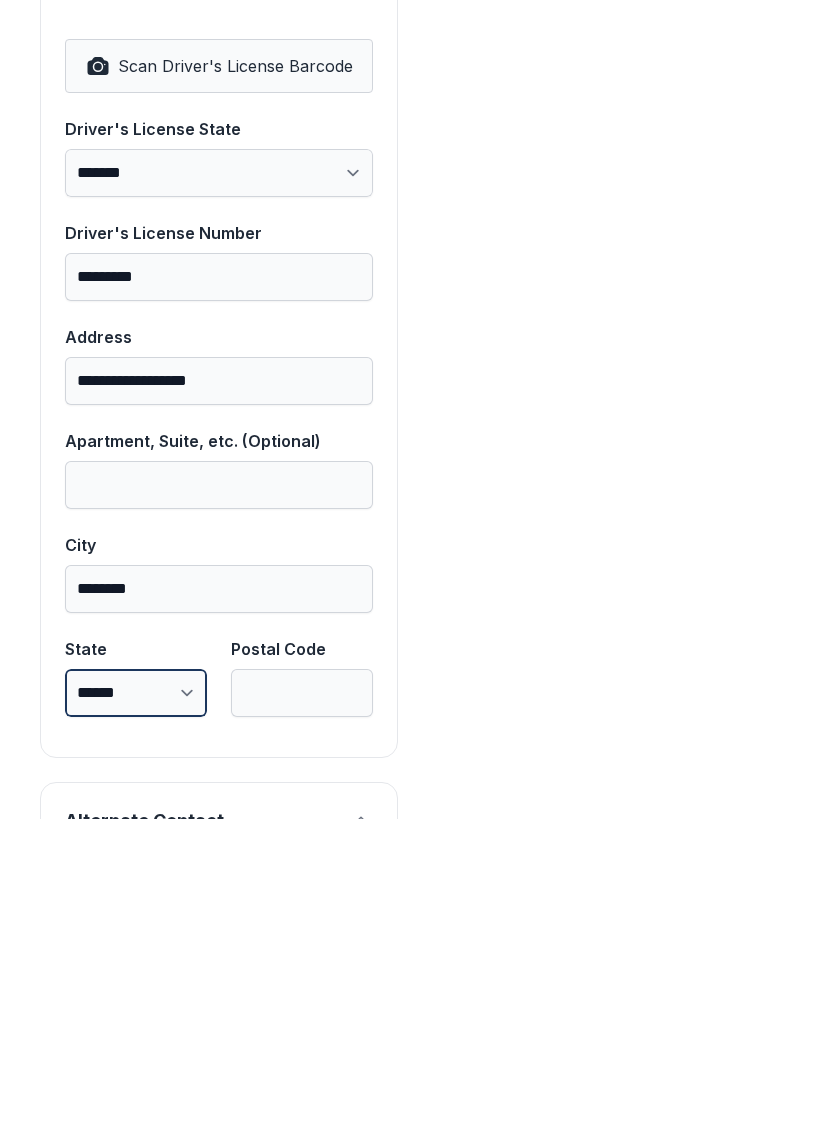 click on "**********" at bounding box center (136, 1005) 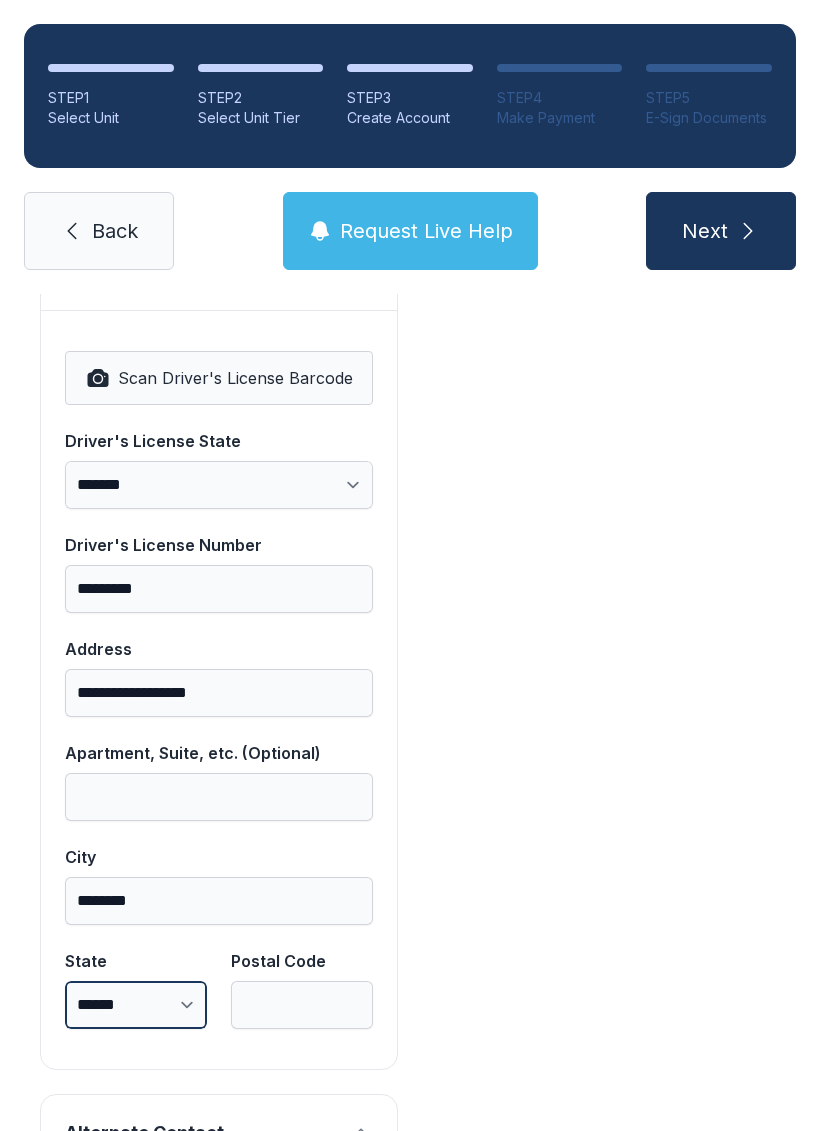 select on "**" 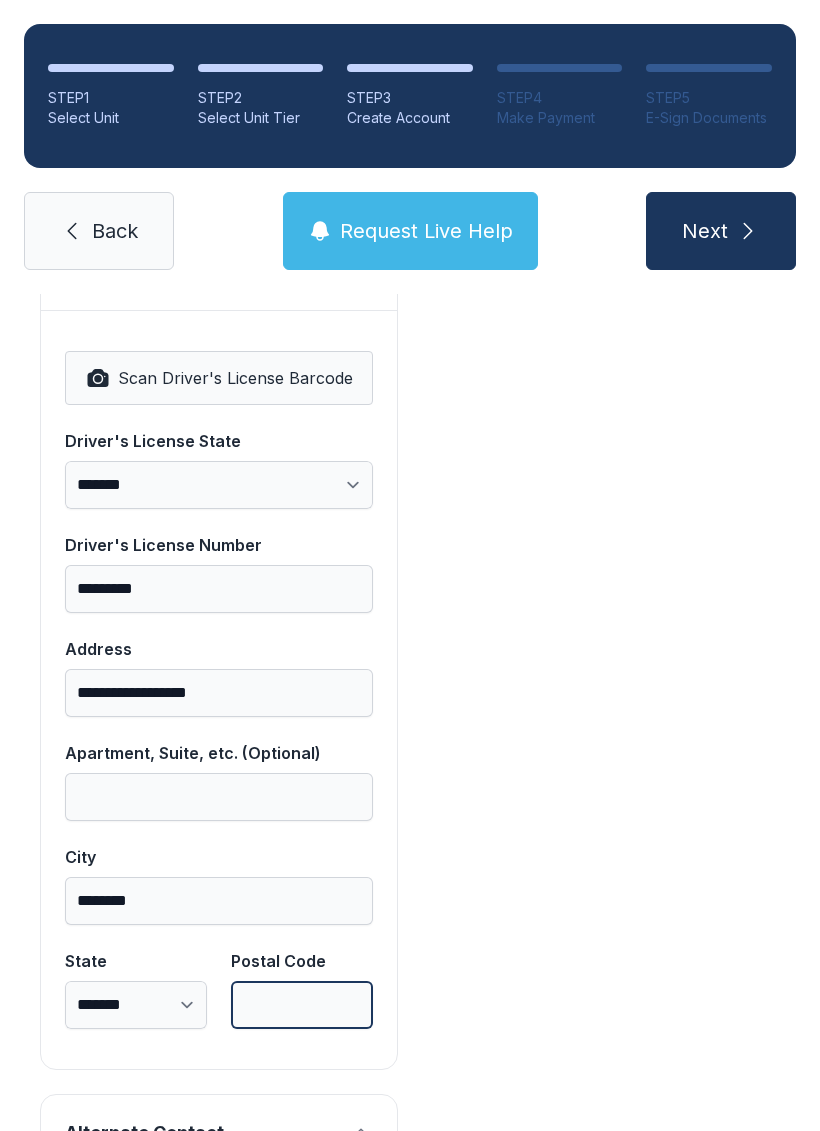 click on "Postal Code" at bounding box center [302, 1005] 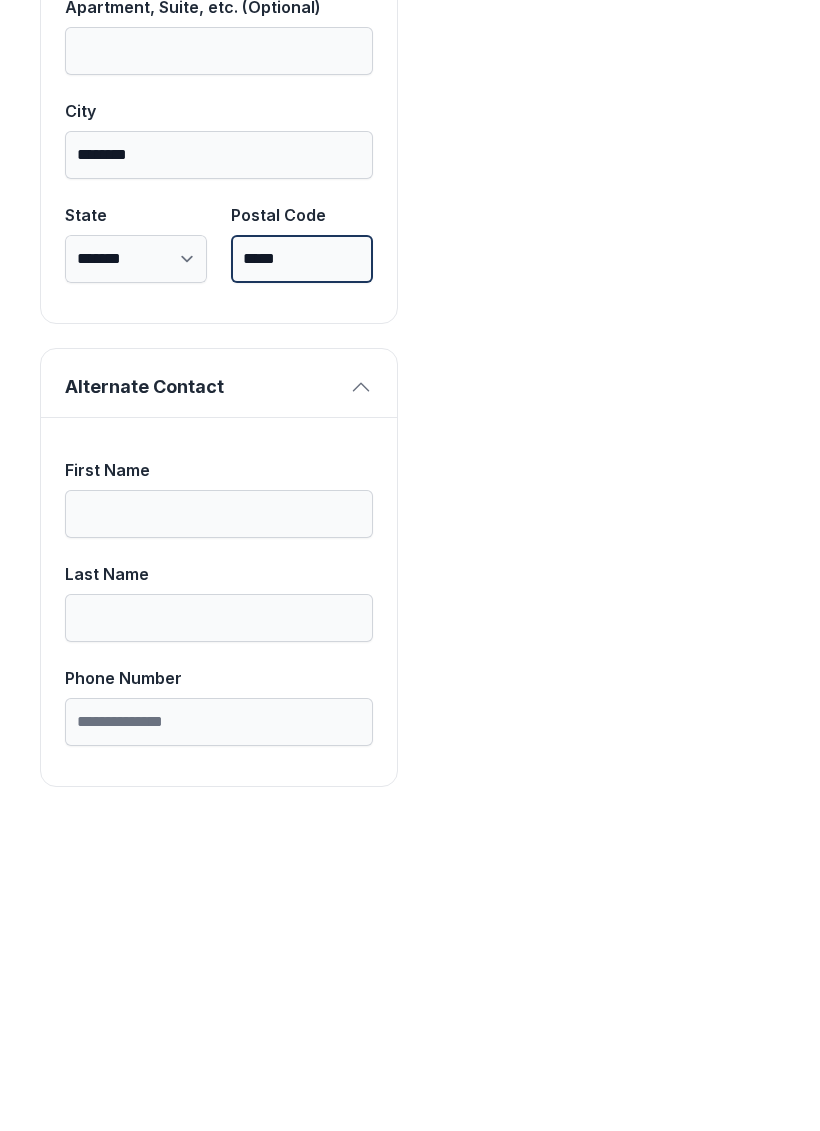 scroll, scrollTop: 1713, scrollLeft: 0, axis: vertical 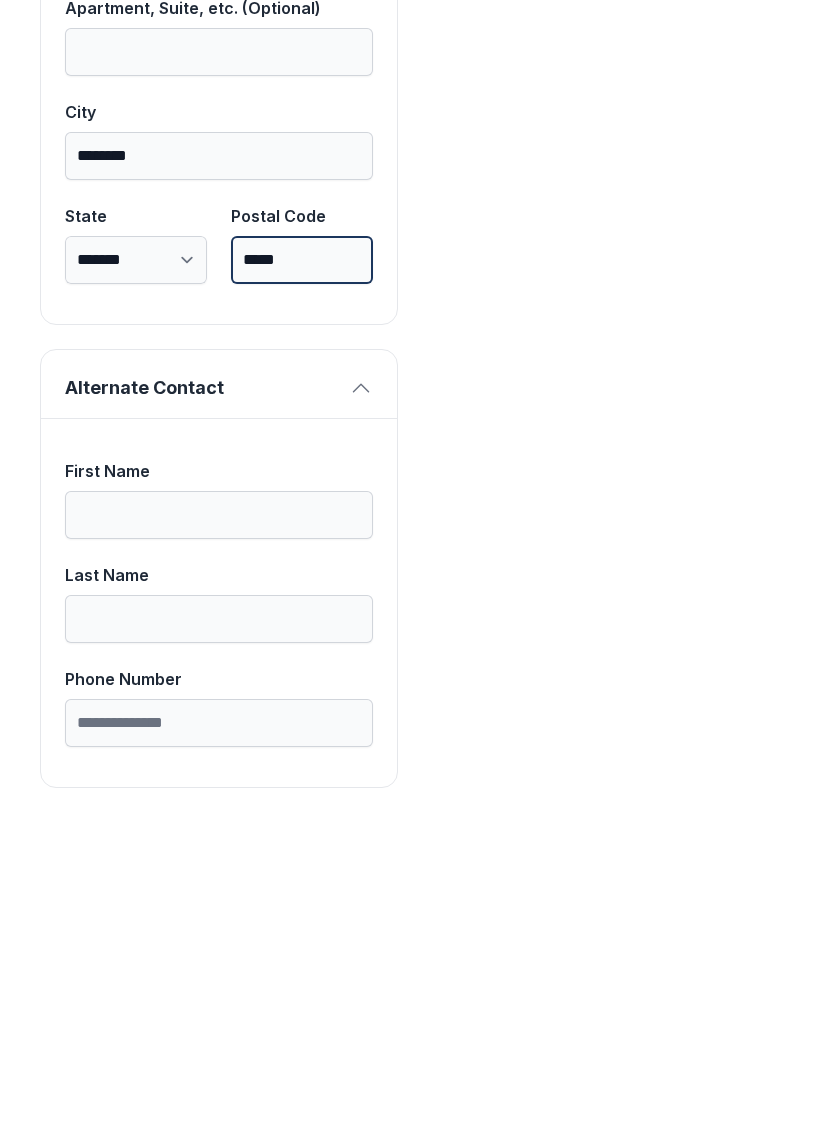 type on "*****" 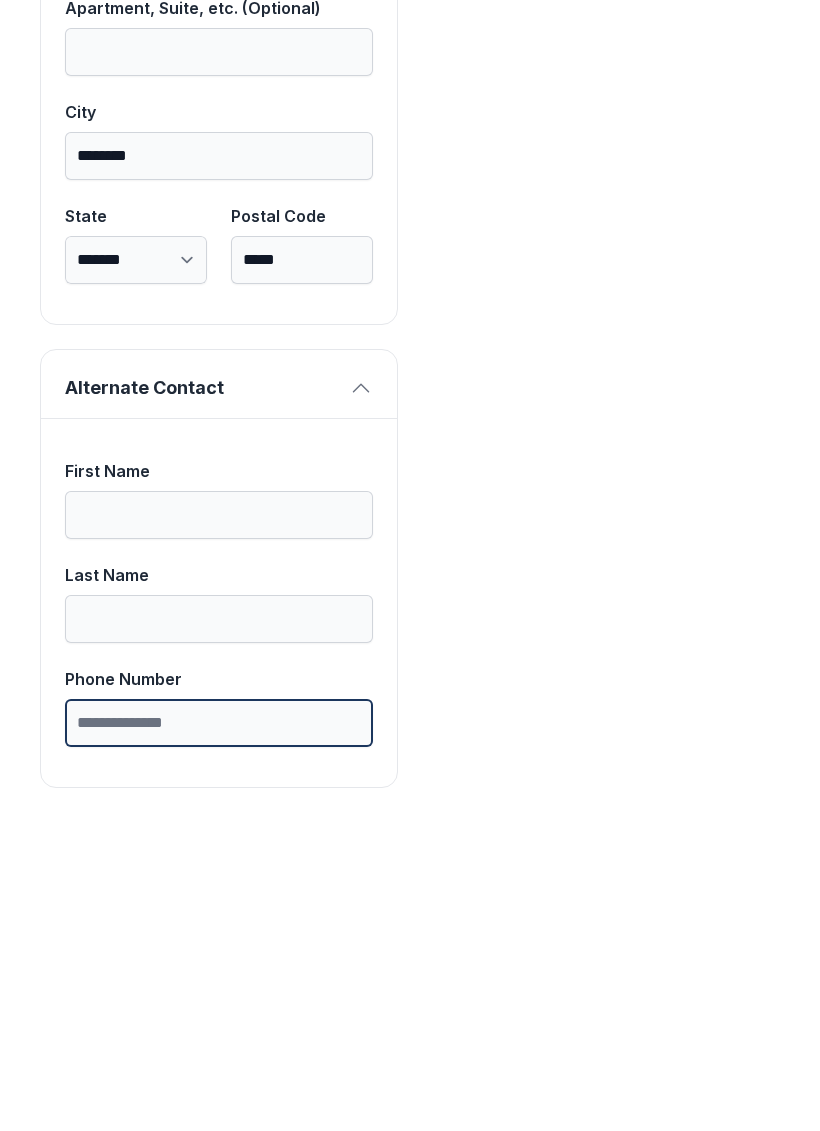 type on "*" 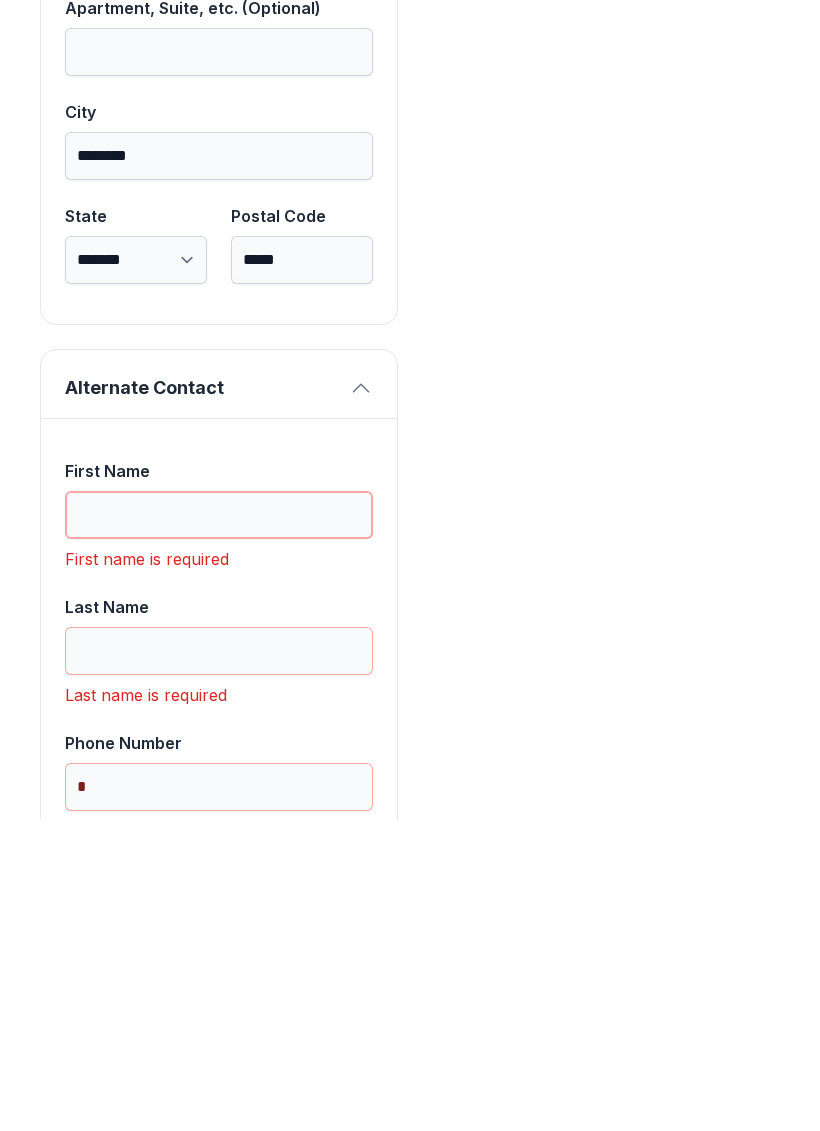 click on "First Name" at bounding box center (219, 827) 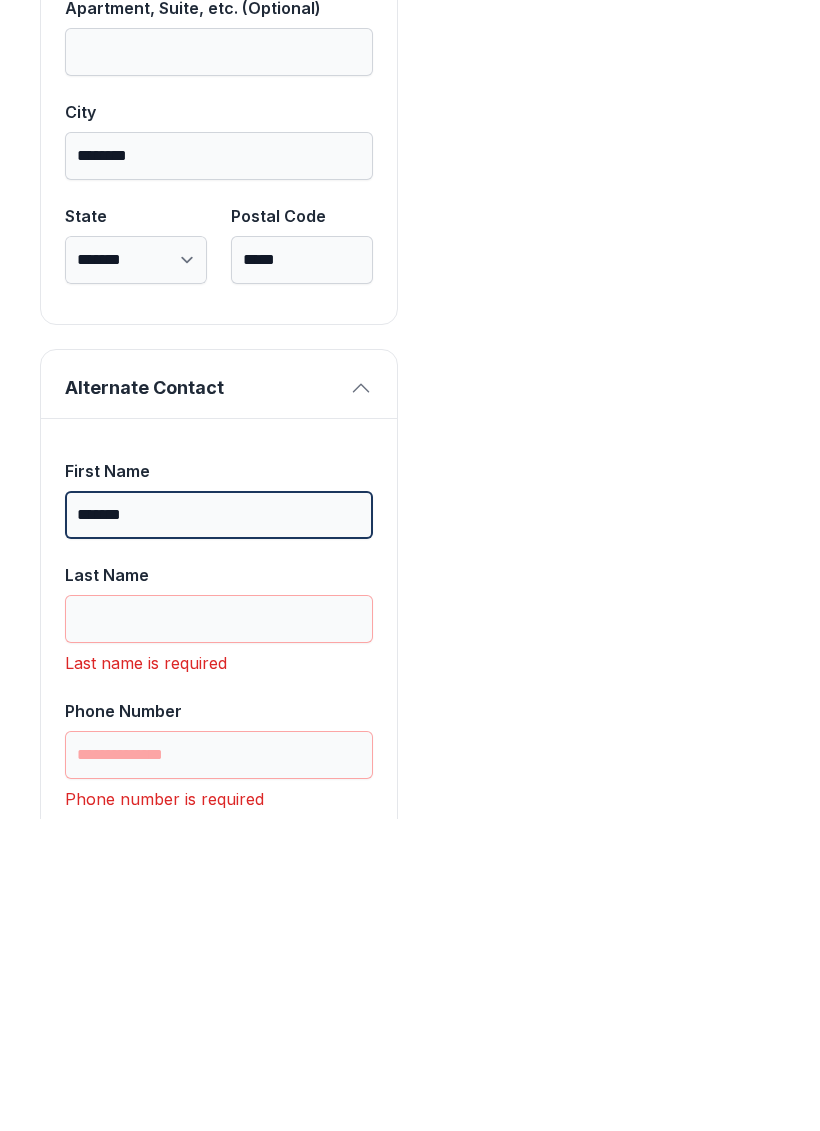 type on "*******" 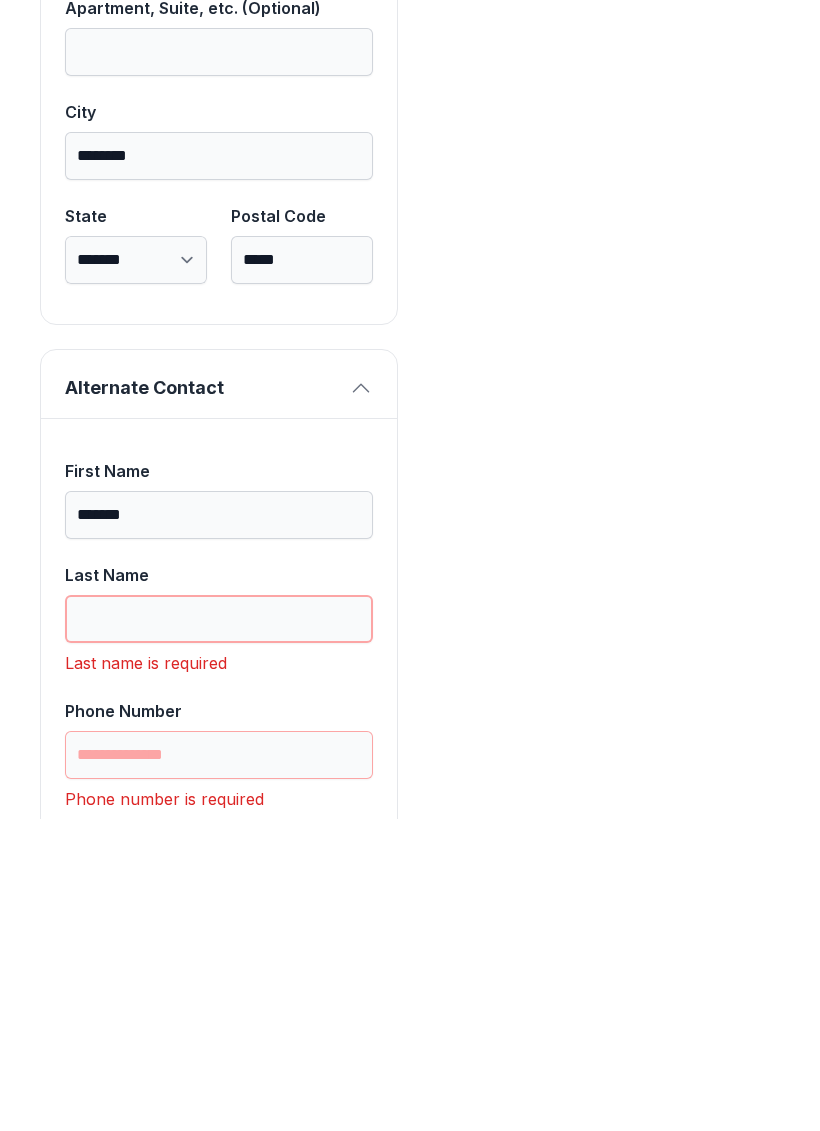 click on "Last Name" at bounding box center (219, 931) 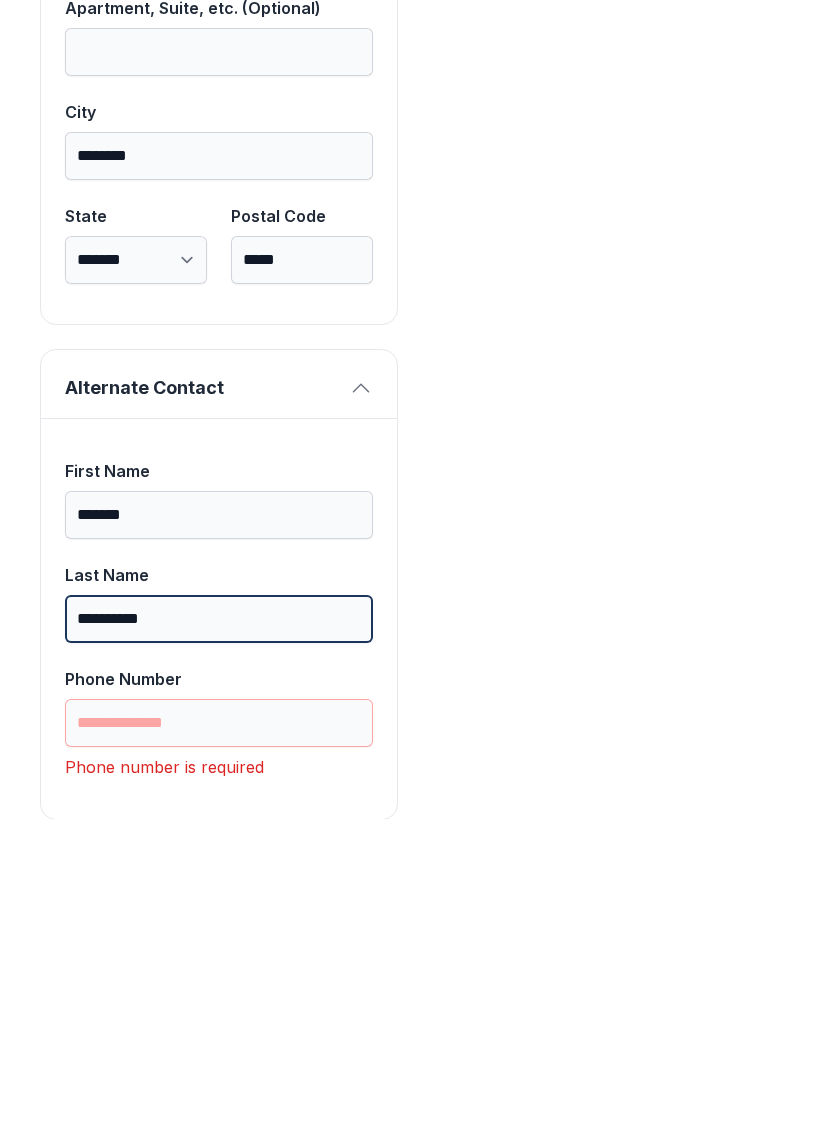 type on "**********" 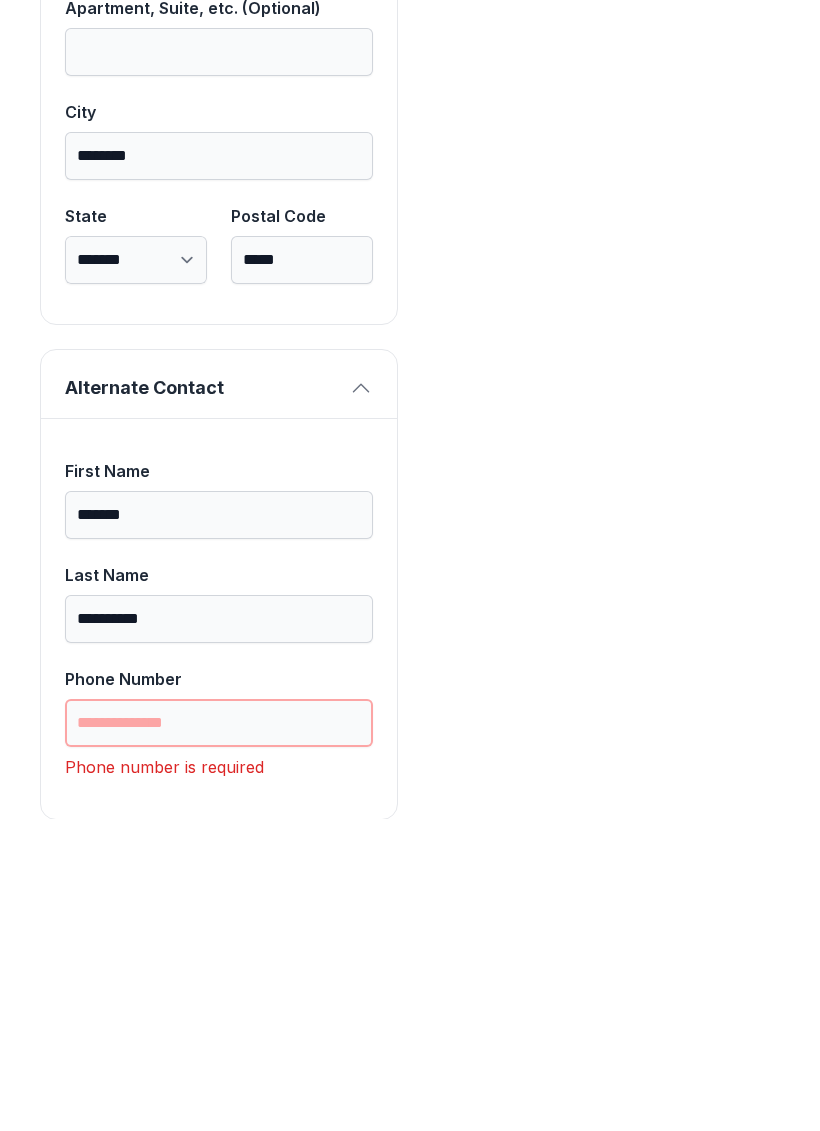 click on "Phone Number" at bounding box center [219, 1035] 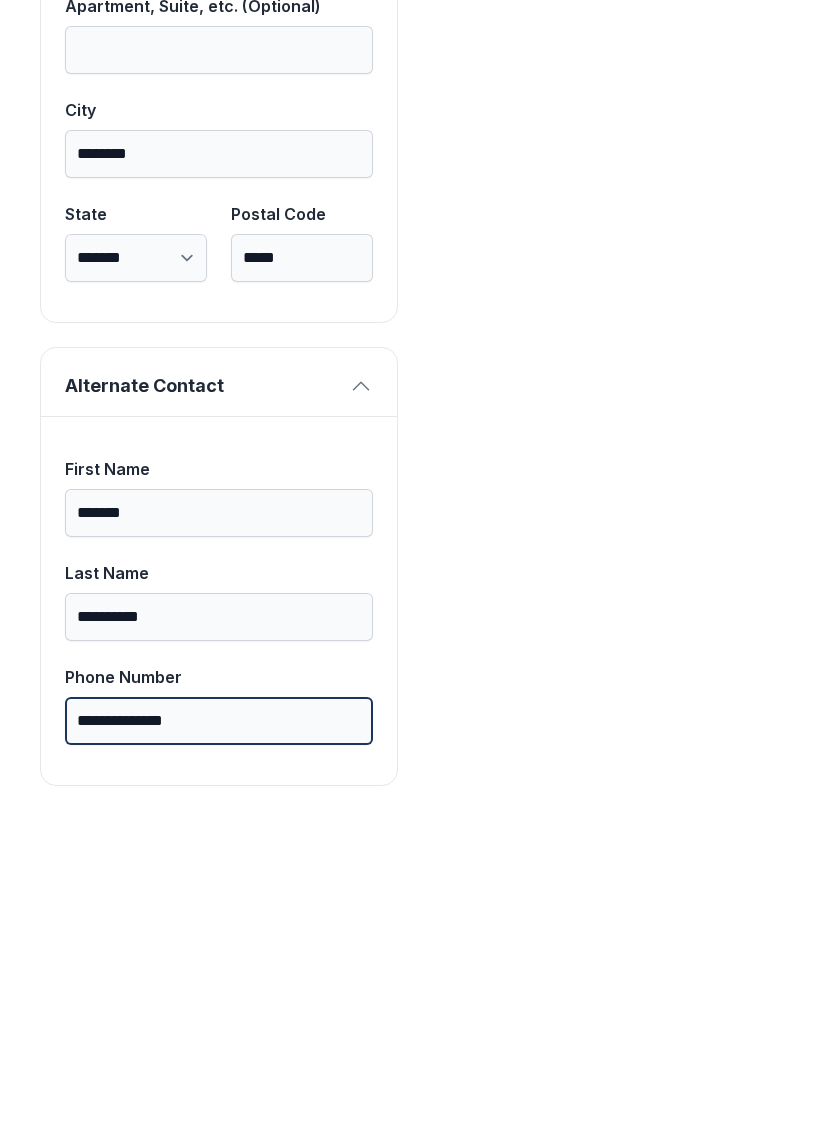 scroll, scrollTop: 1713, scrollLeft: 0, axis: vertical 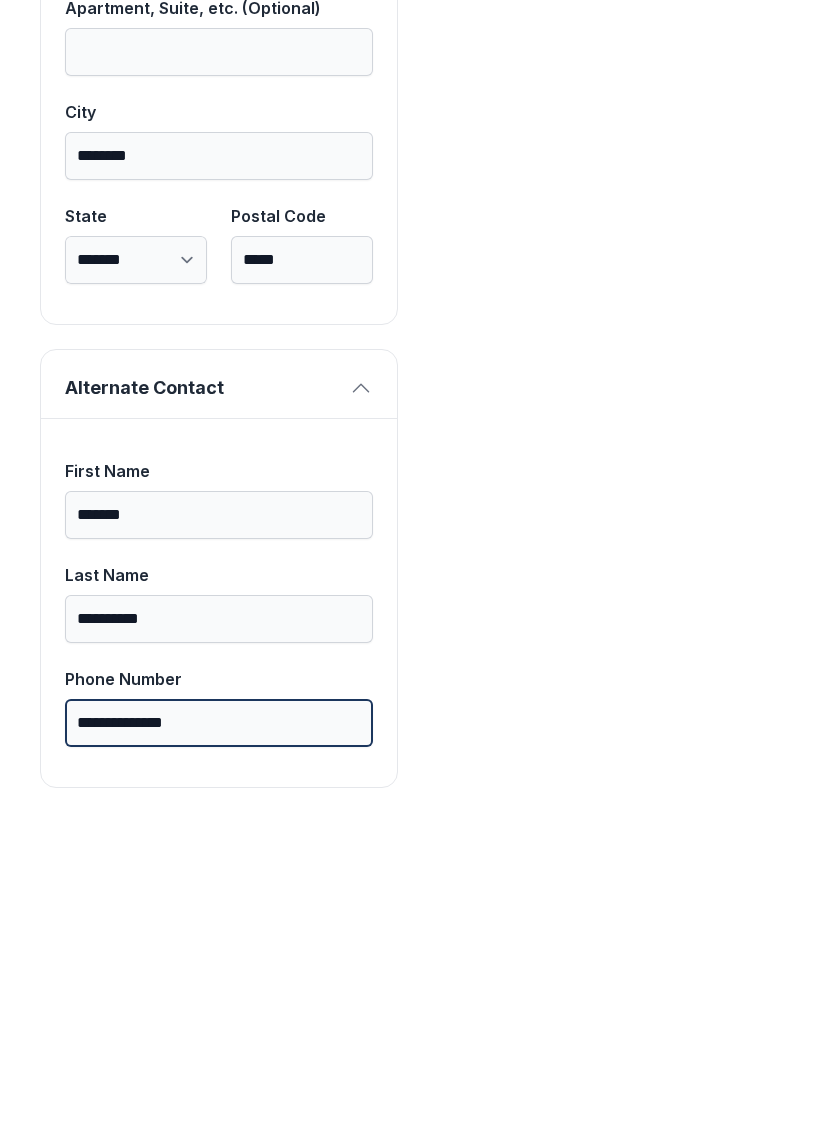 type on "**********" 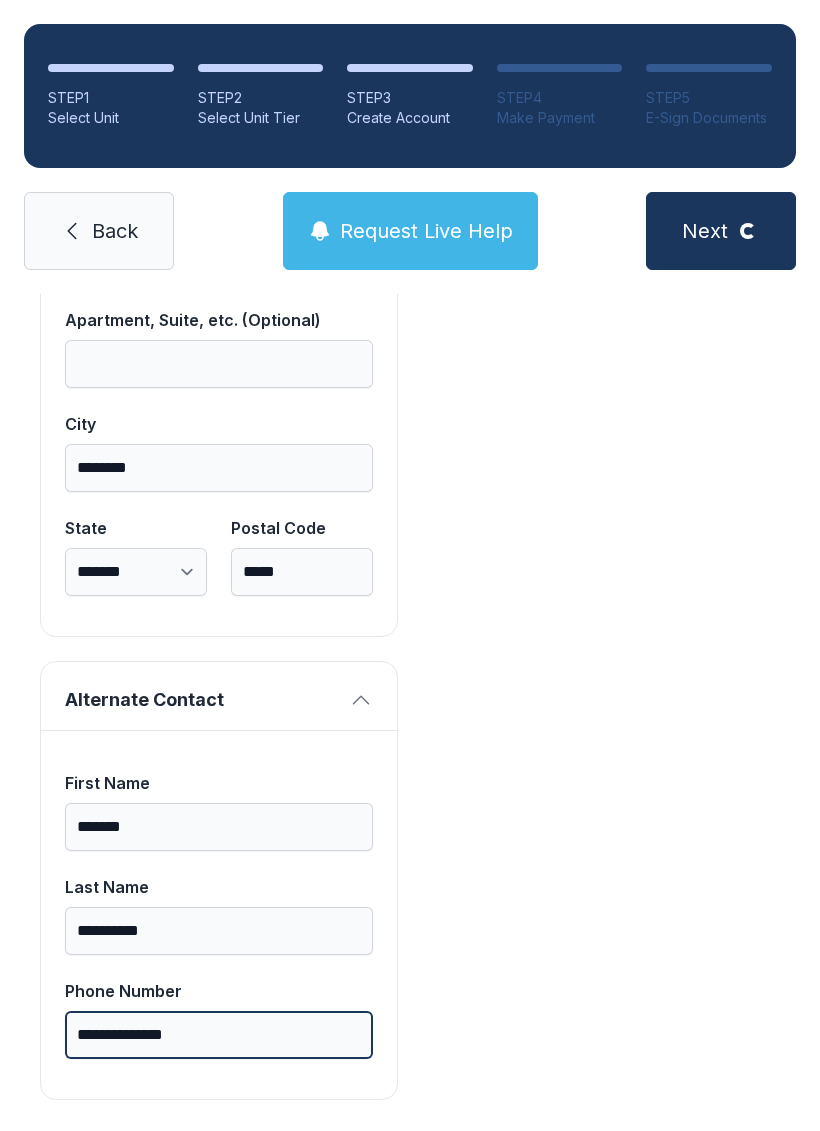 scroll, scrollTop: 0, scrollLeft: 0, axis: both 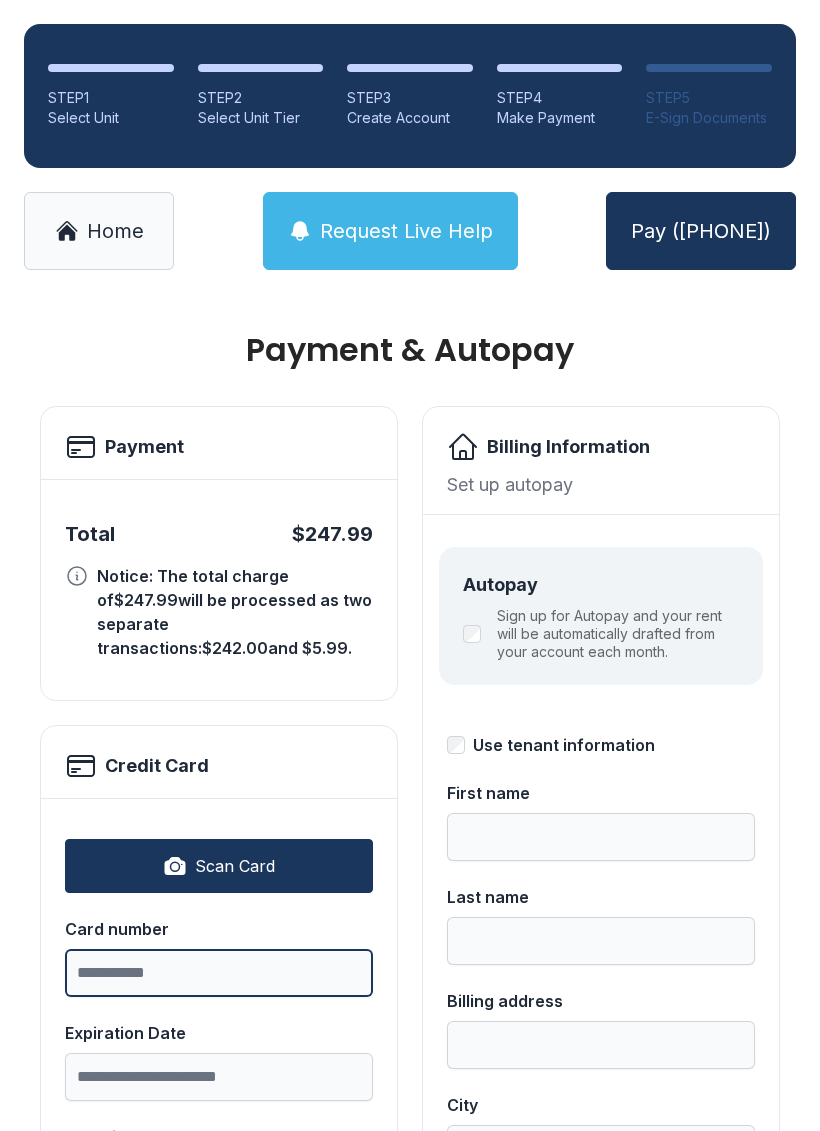 click on "Card number" at bounding box center (219, 973) 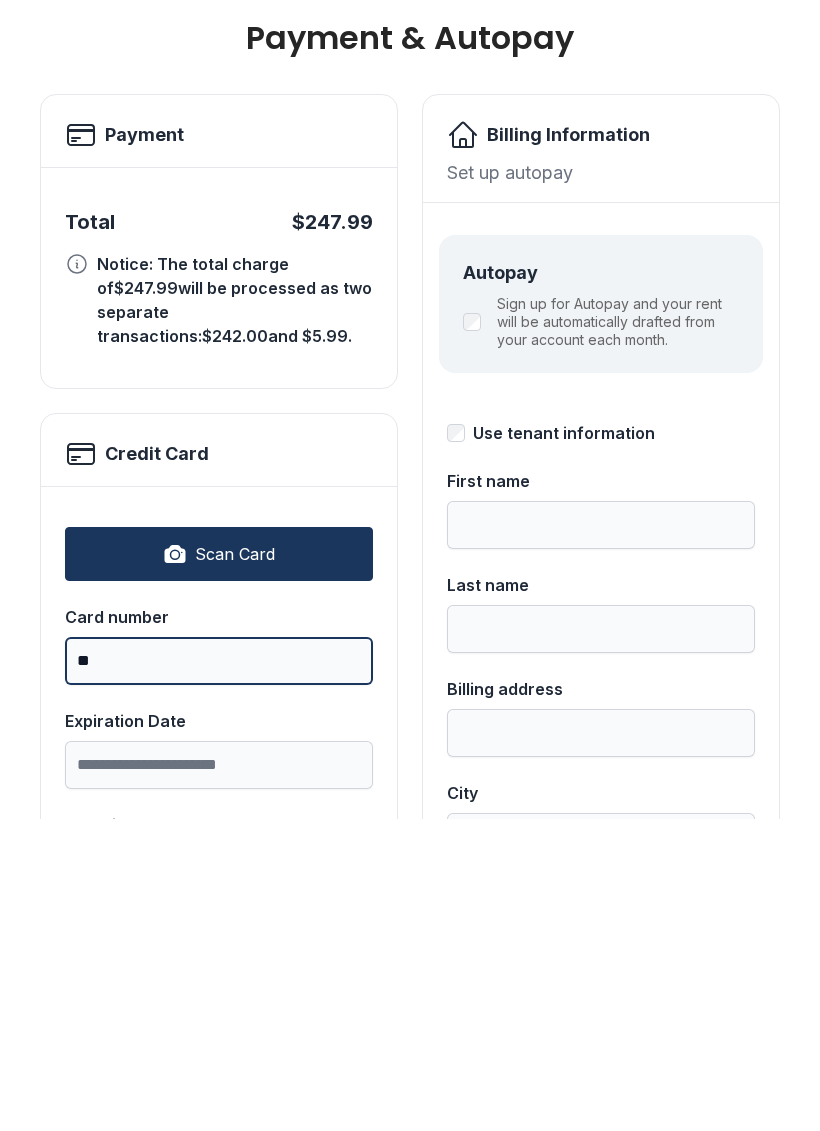 type on "*" 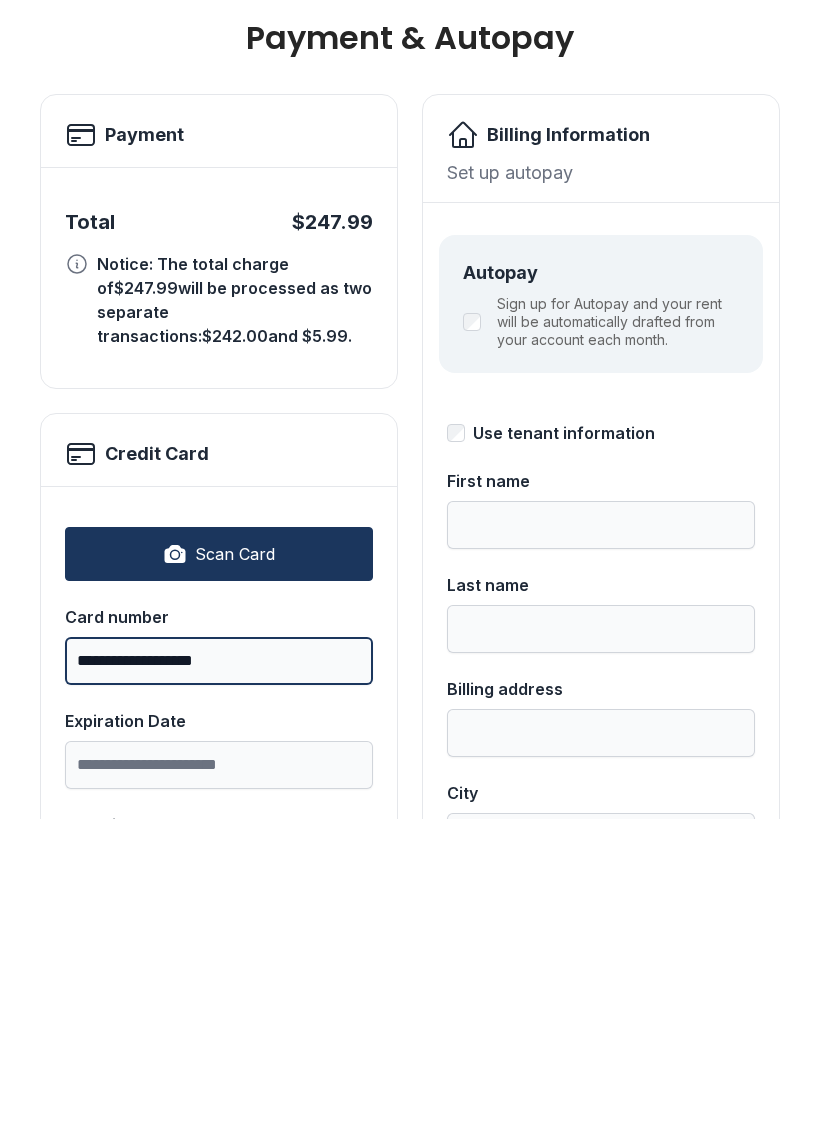 type on "**********" 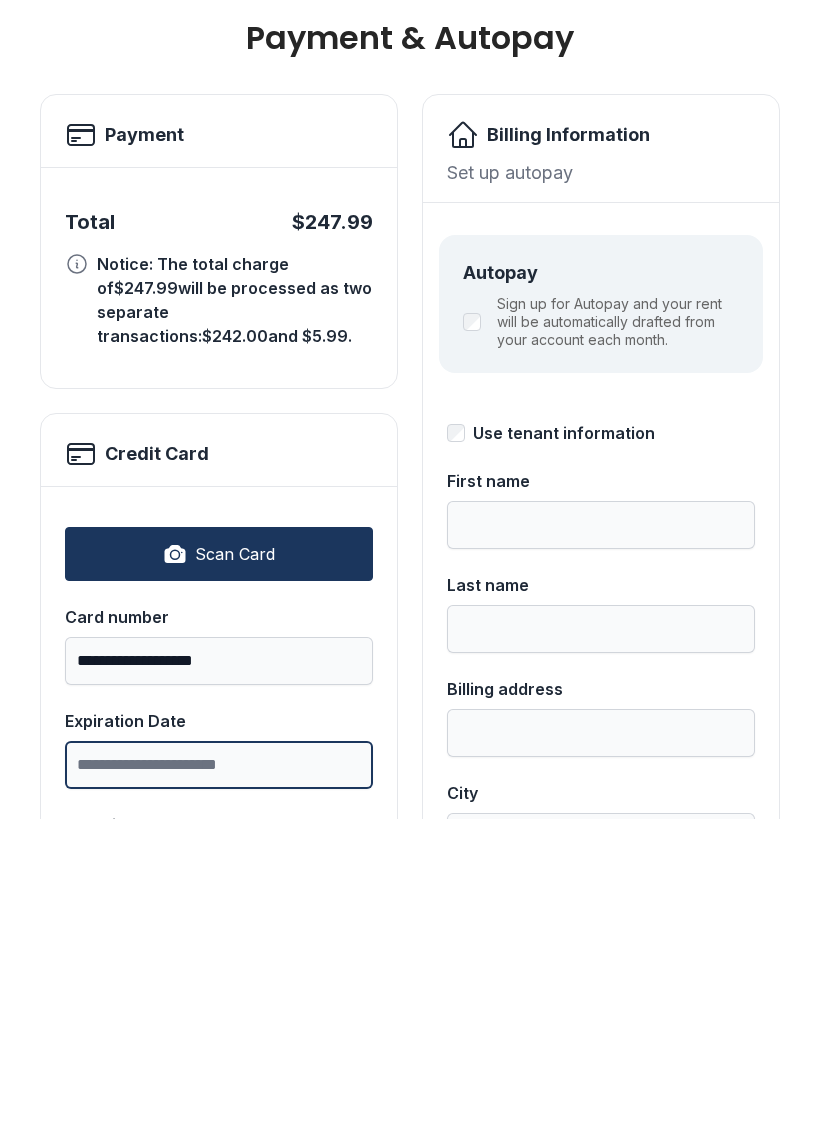 click on "Expiration Date" at bounding box center (219, 1077) 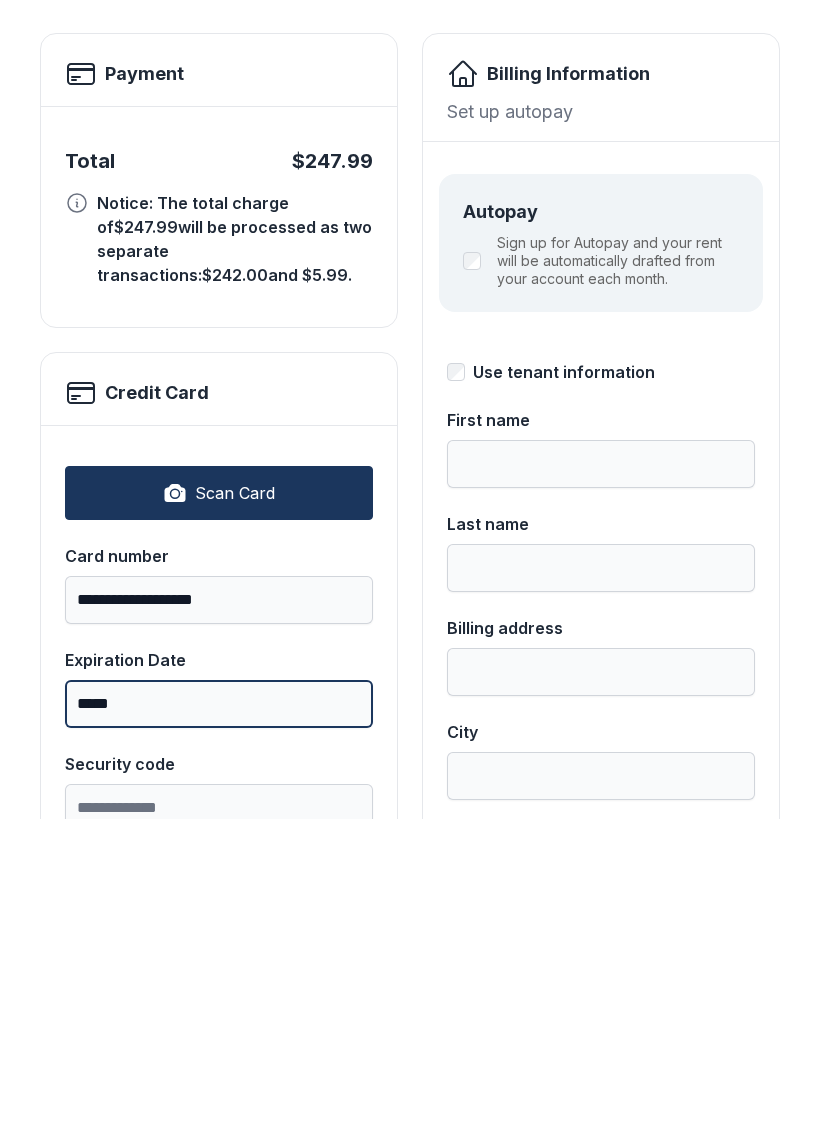 scroll, scrollTop: 71, scrollLeft: 0, axis: vertical 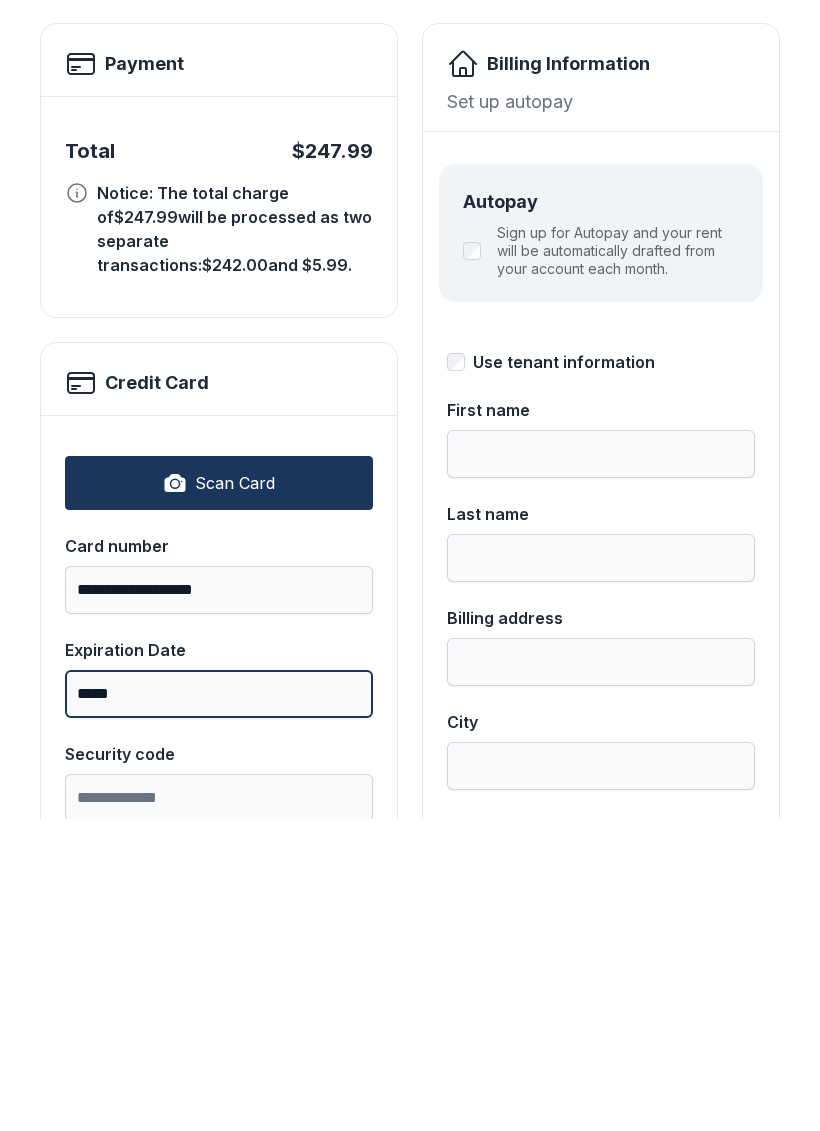 type on "*****" 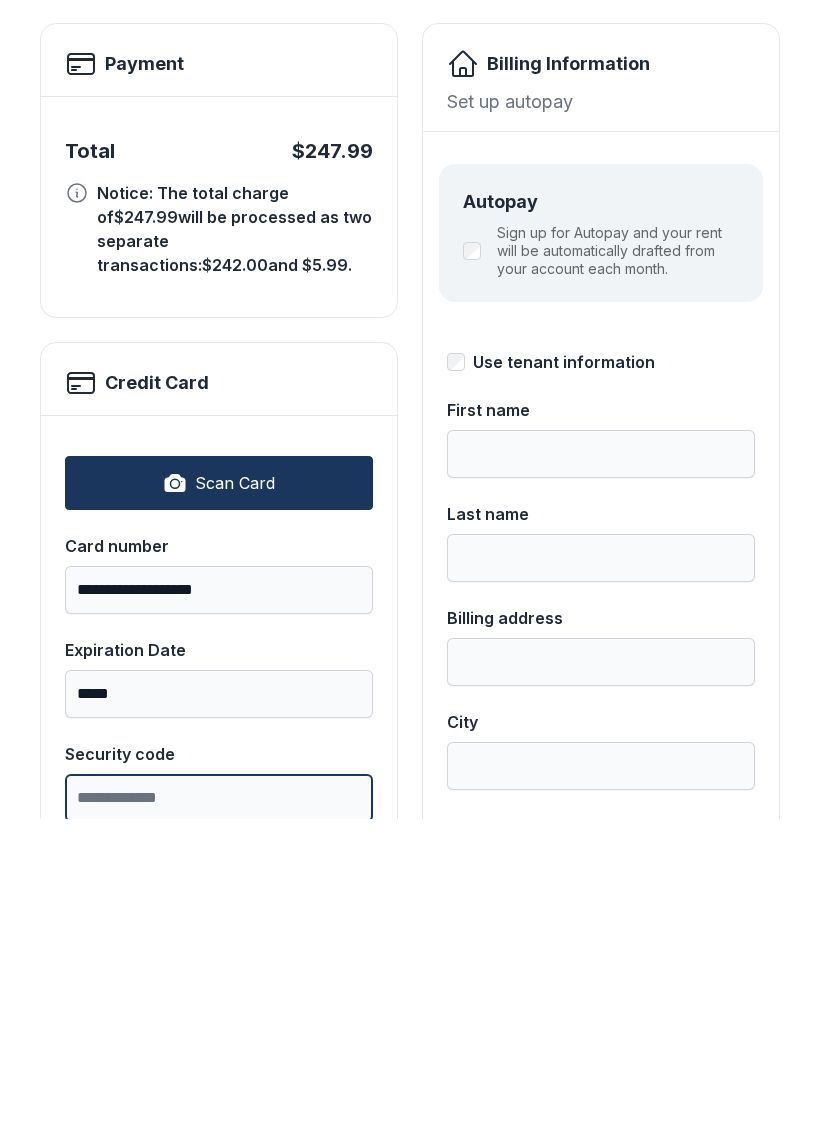 click on "Security code" at bounding box center (219, 1110) 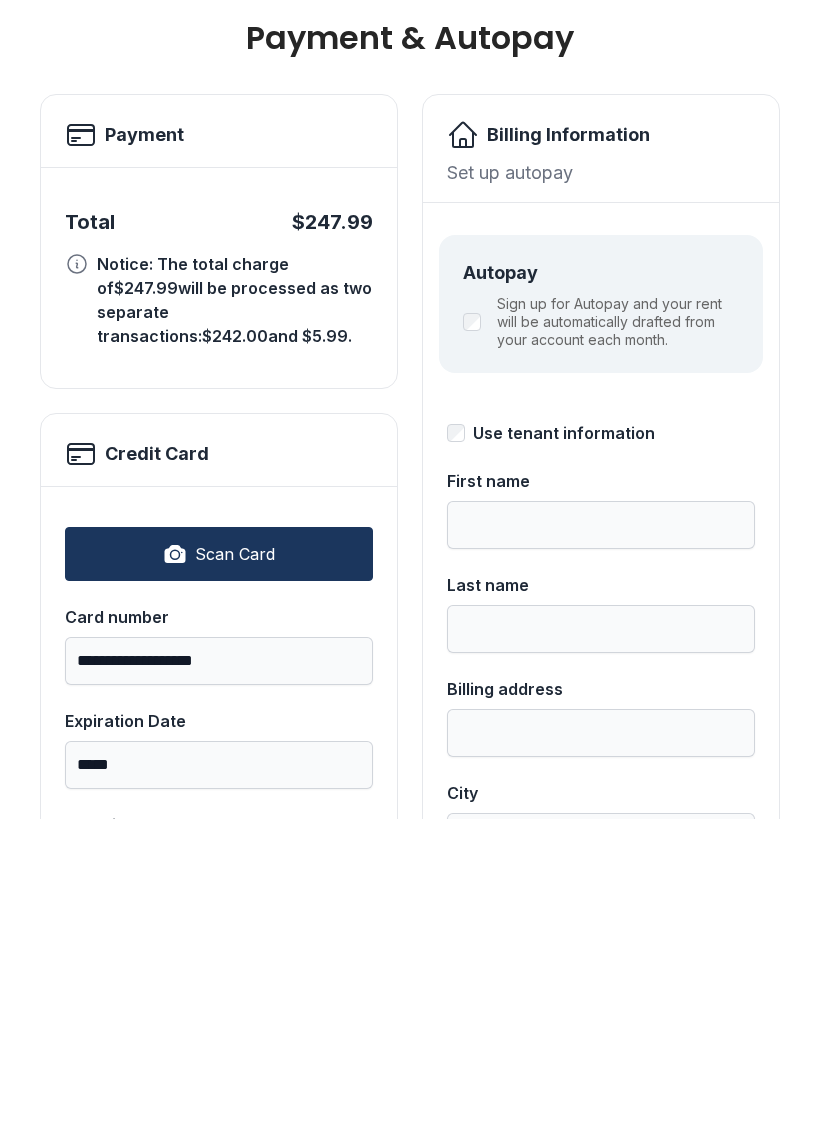 scroll, scrollTop: 0, scrollLeft: 0, axis: both 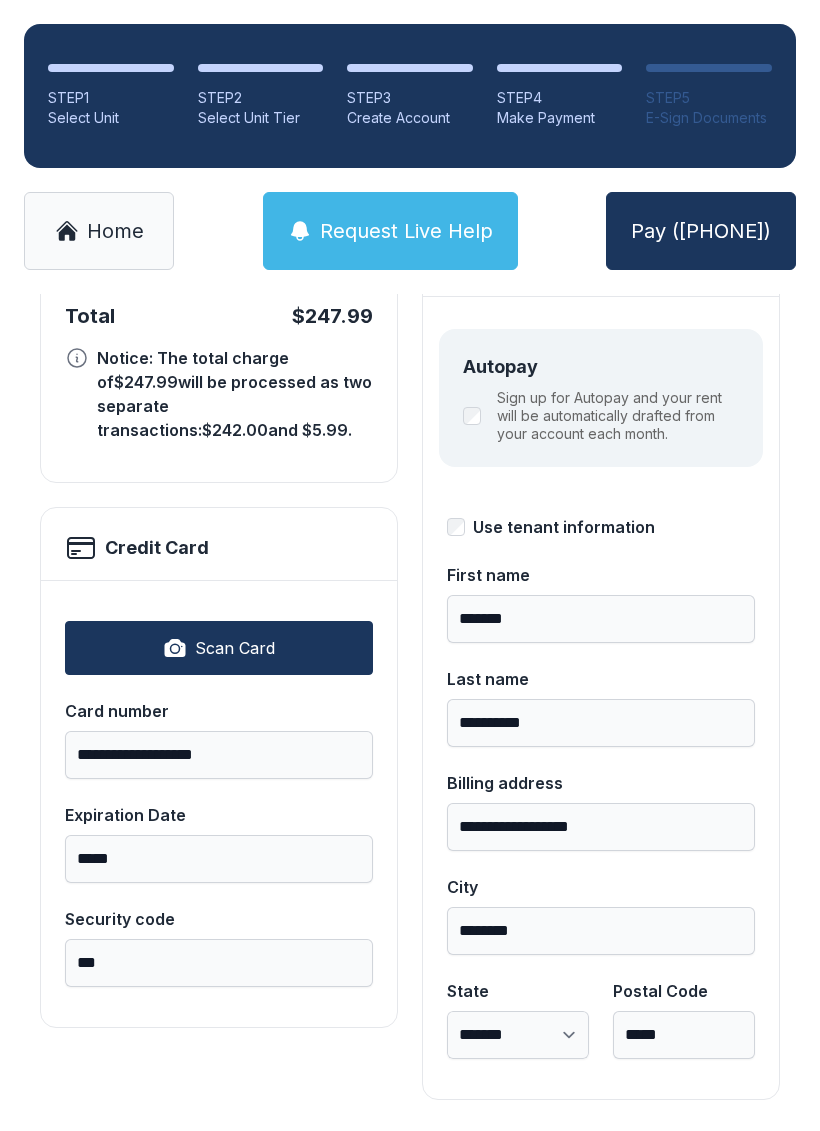 click on "Pay ([PHONE])" at bounding box center (701, 231) 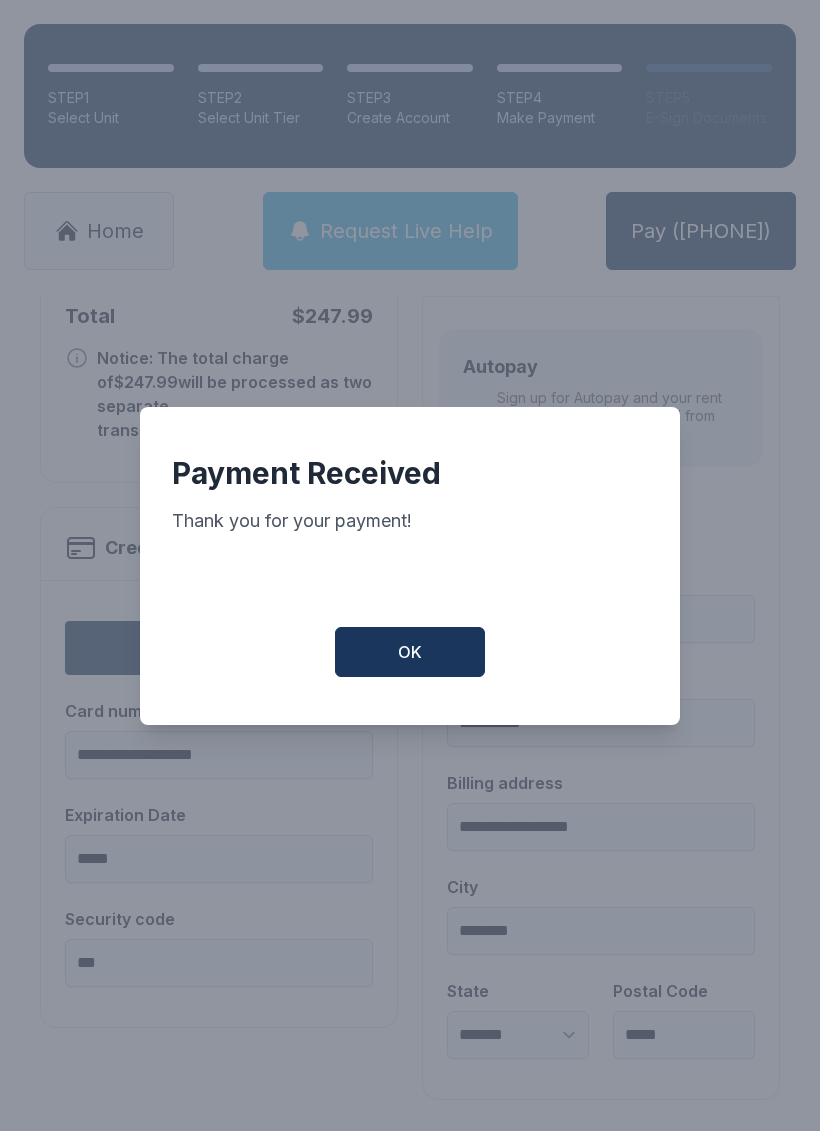 click on "OK" at bounding box center (410, 652) 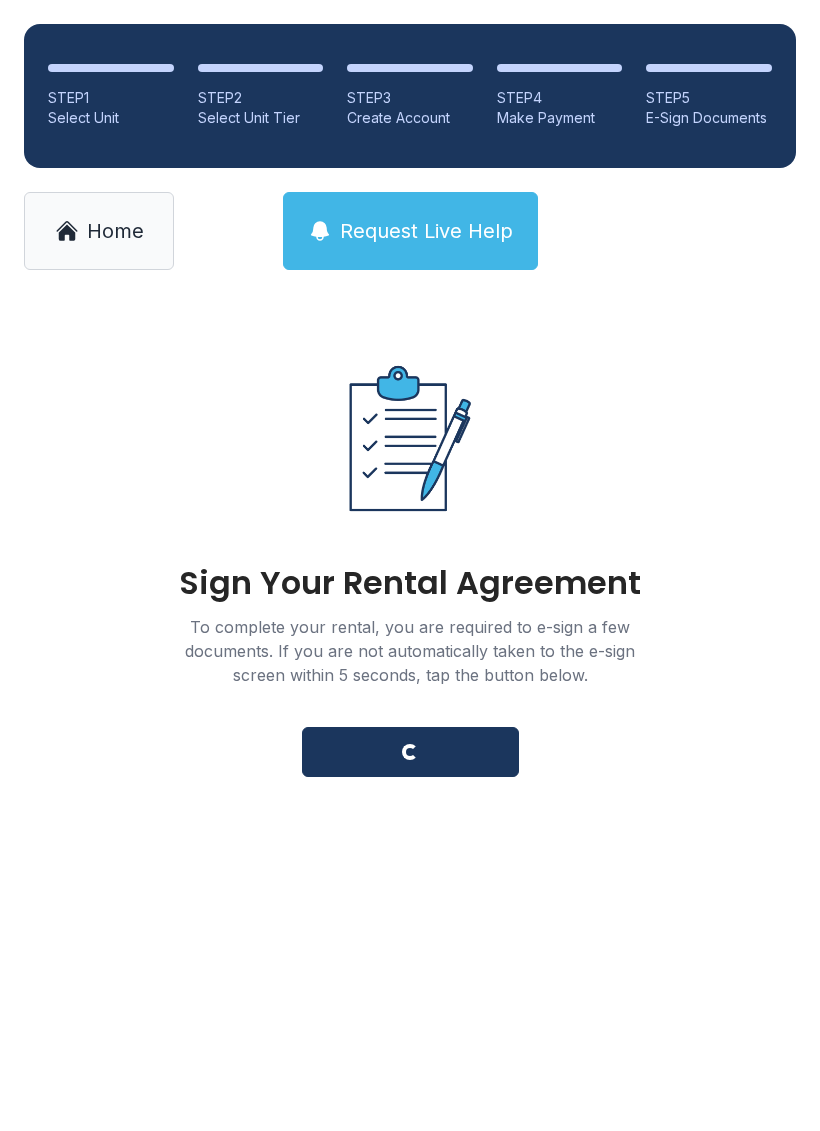 scroll, scrollTop: 0, scrollLeft: 0, axis: both 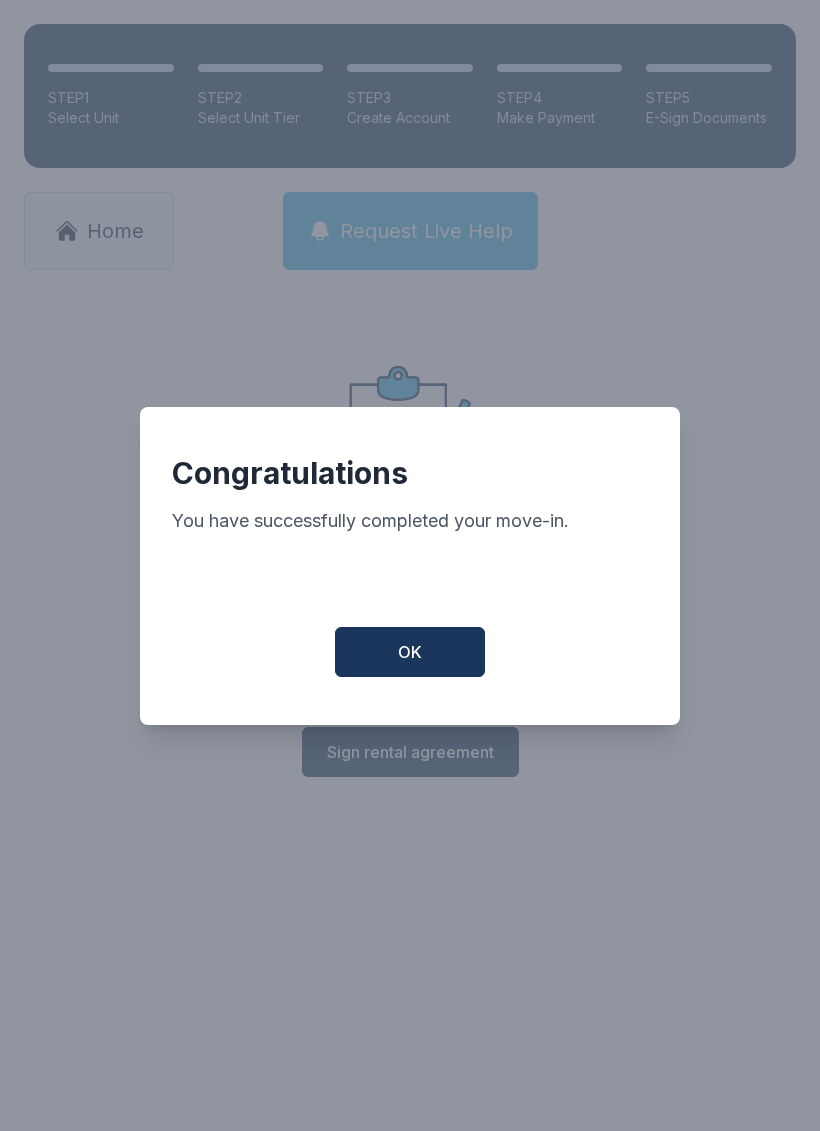 click on "OK" at bounding box center (410, 652) 